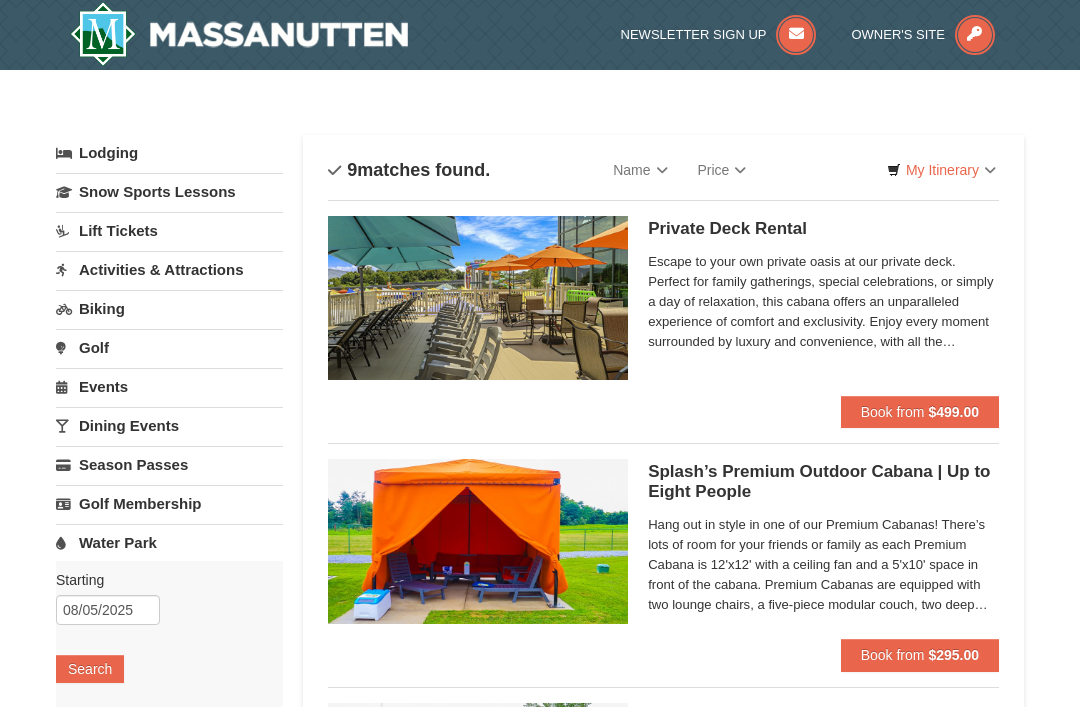 scroll, scrollTop: 0, scrollLeft: 0, axis: both 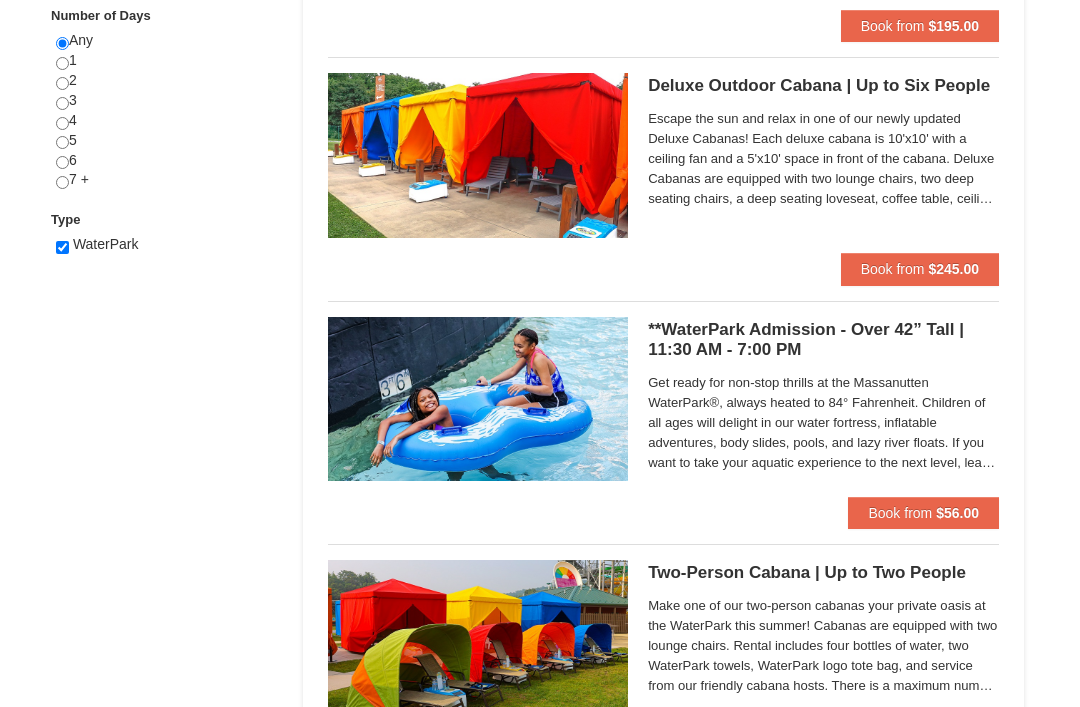 click on "$56.00" at bounding box center (957, 513) 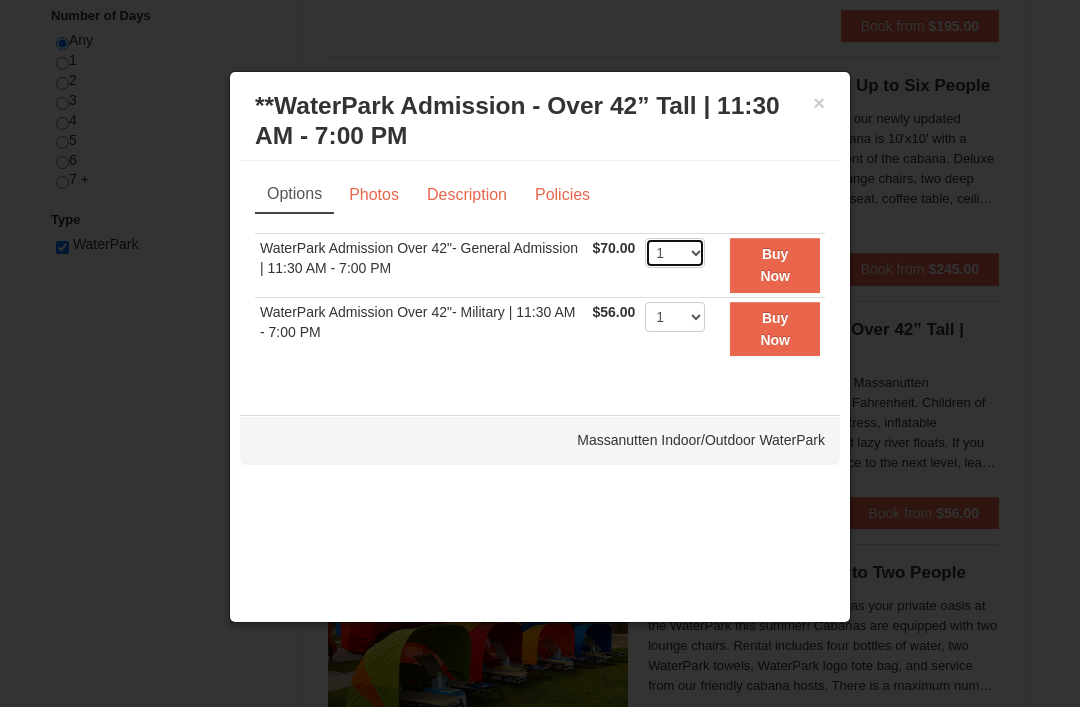 click on "1
2
3
4
5
6
7
8
9
10
11
12
13
14
15
16
17
18
19
20
21 22" at bounding box center (675, 253) 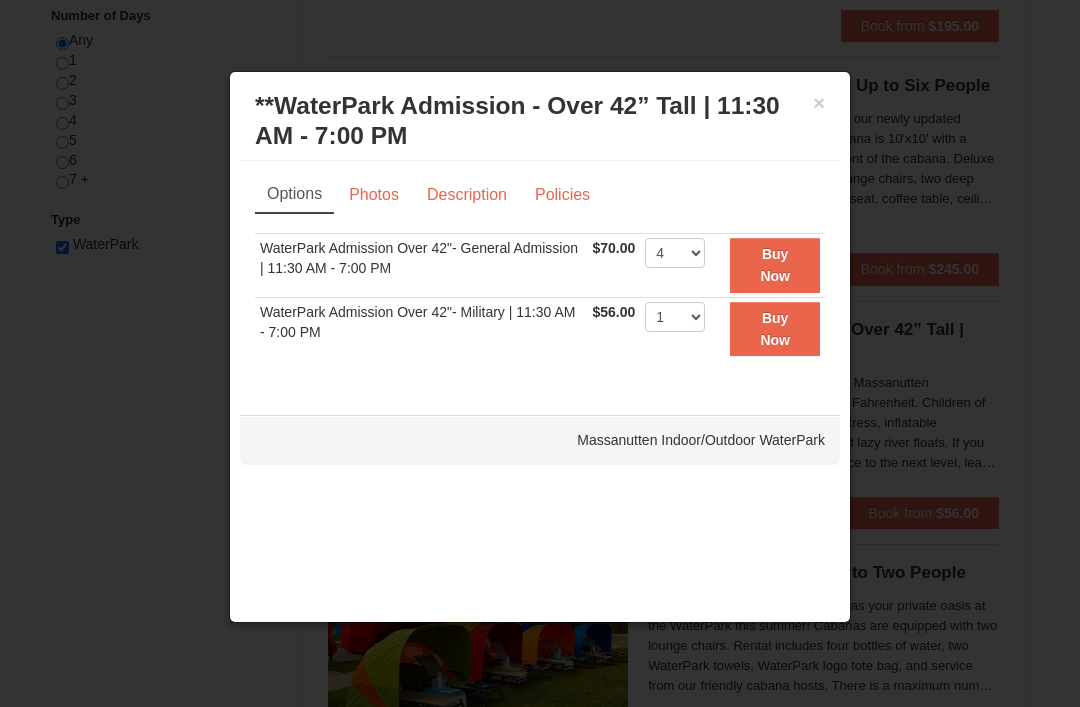 click on "Buy Now" at bounding box center (775, 265) 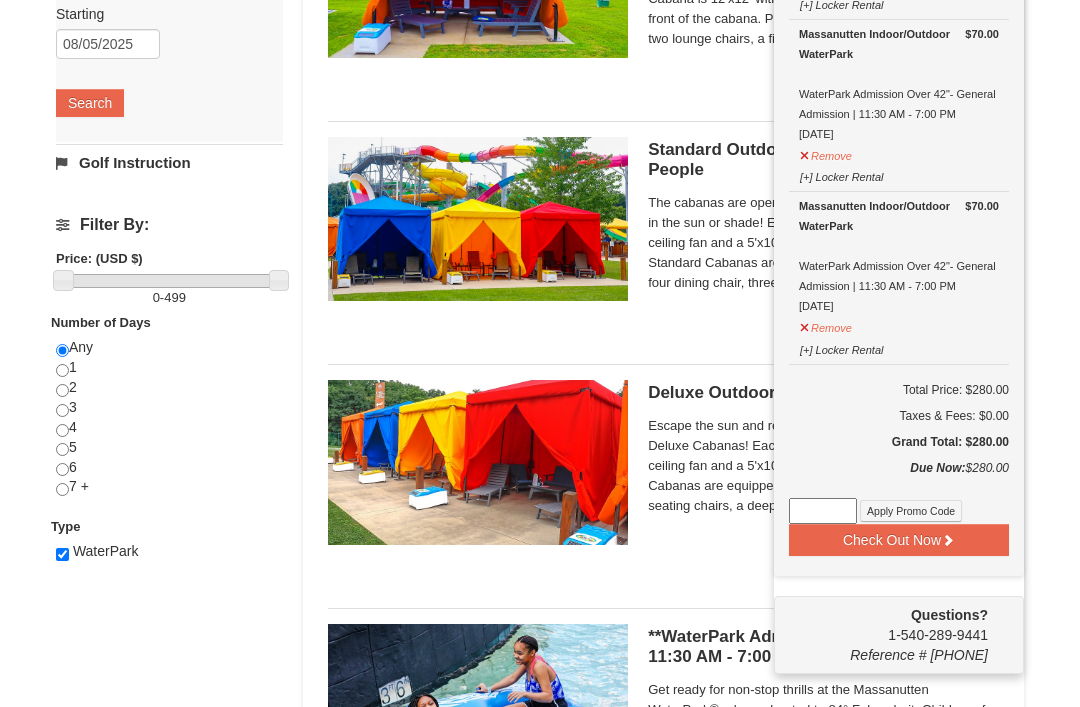scroll, scrollTop: 566, scrollLeft: 0, axis: vertical 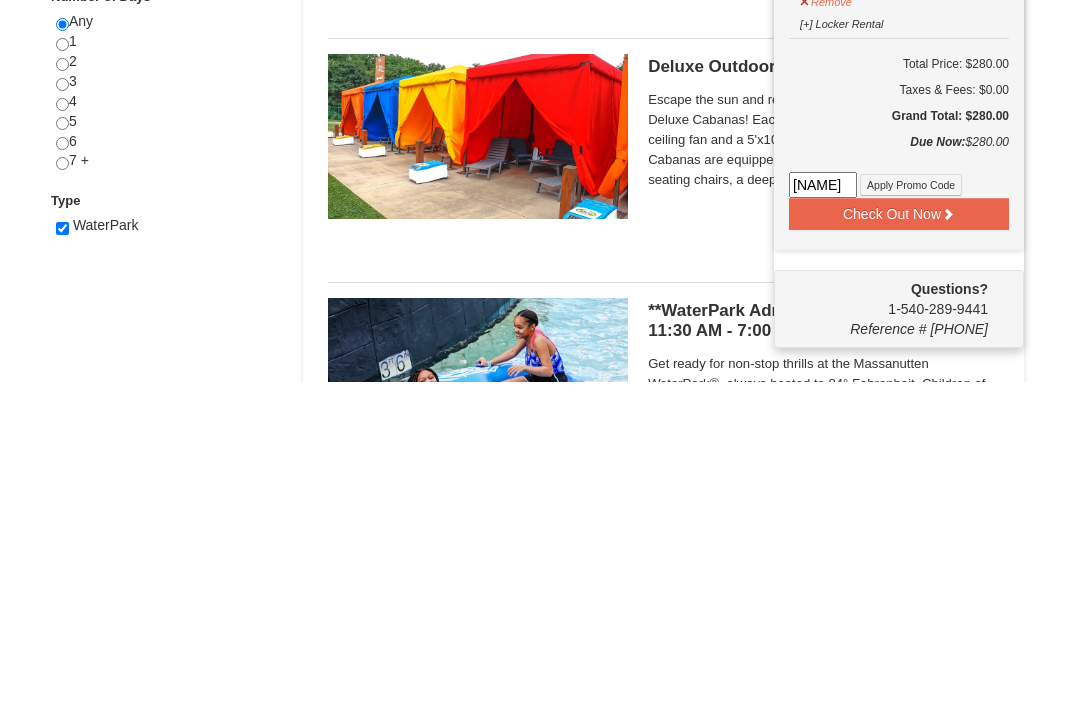 type on "Wprockimgham25" 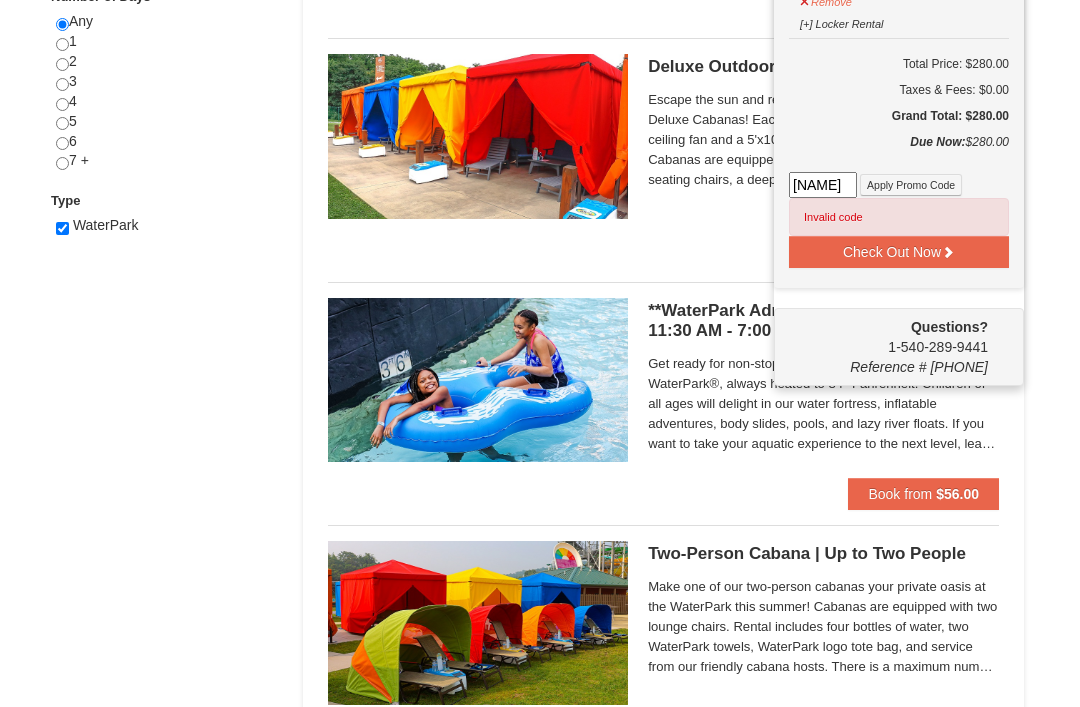 click on "Wprockimgham25" at bounding box center [823, 185] 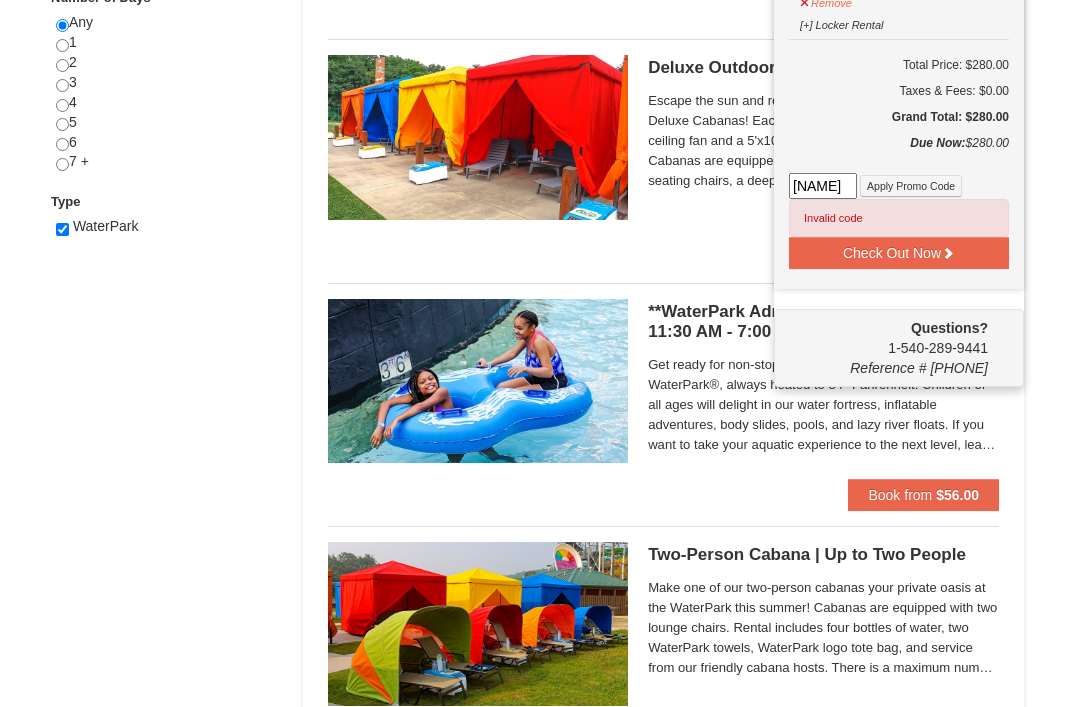 click on "Wprockimgham25" at bounding box center (823, 186) 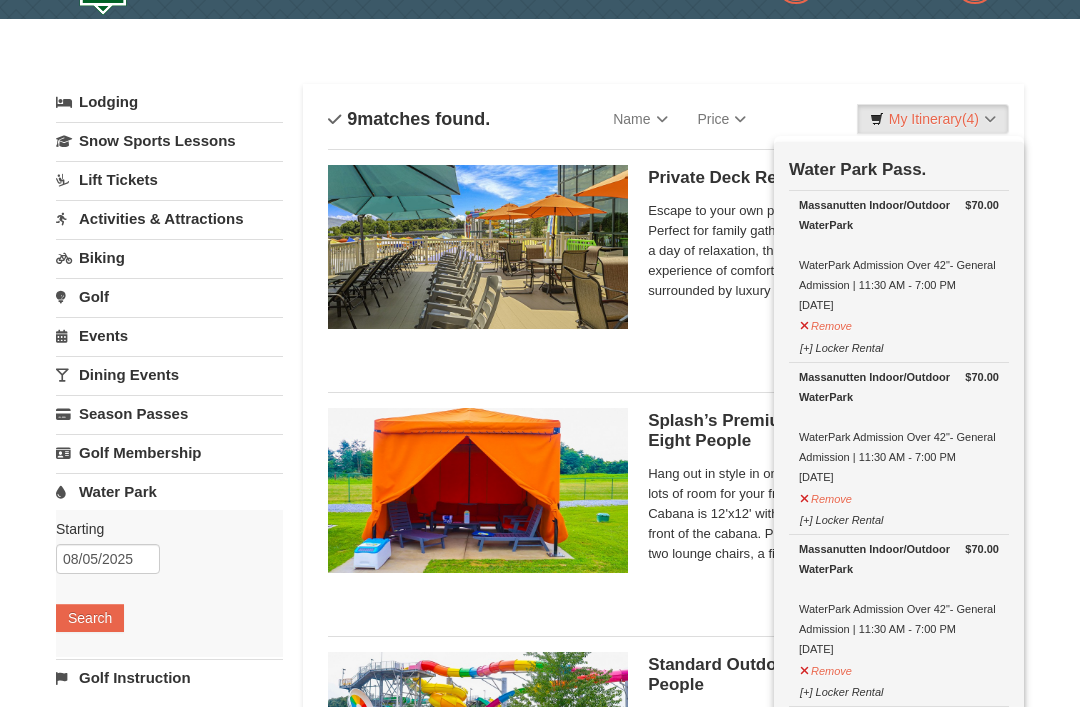 scroll, scrollTop: 0, scrollLeft: 0, axis: both 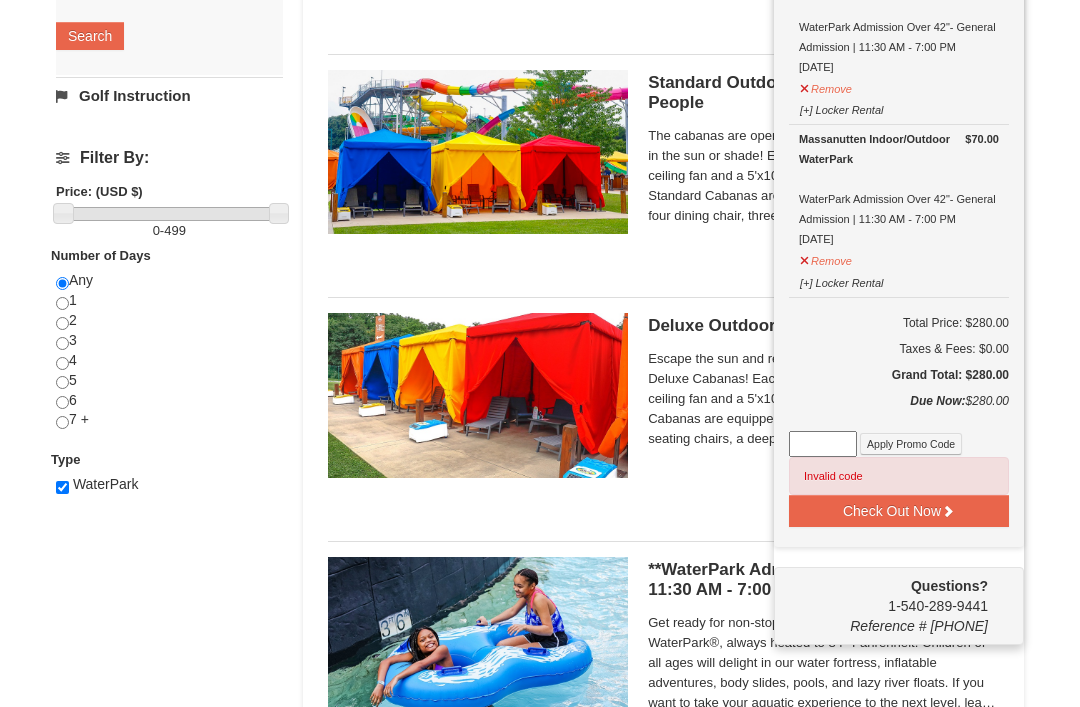 click at bounding box center [823, 444] 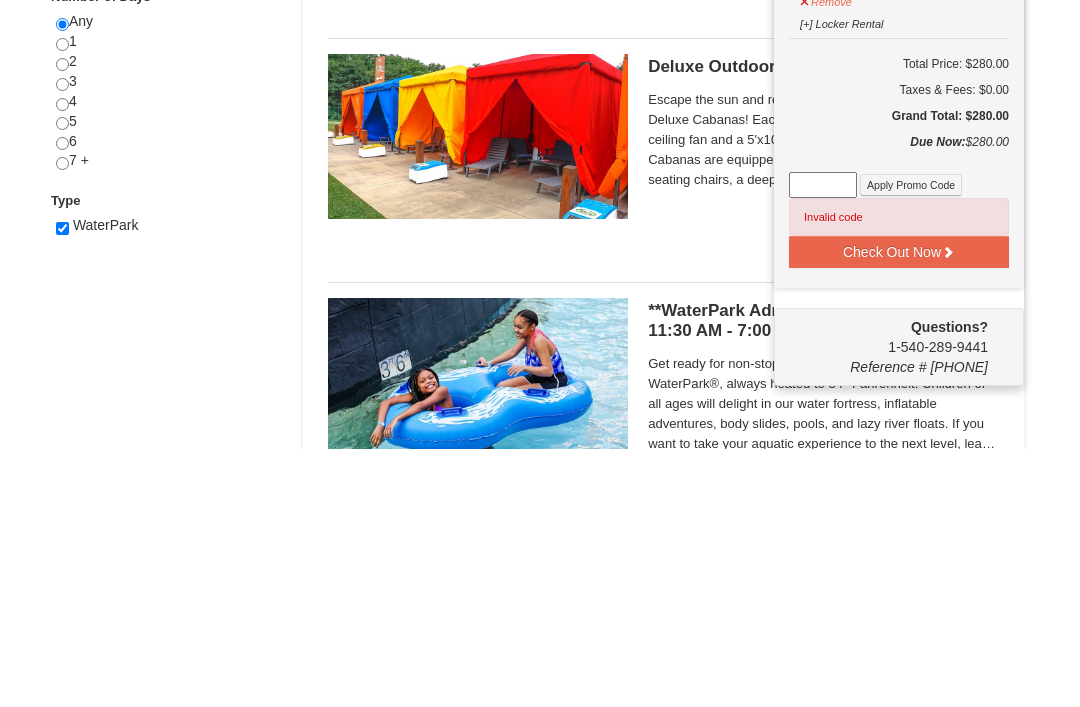paste on "HS2025WPK" 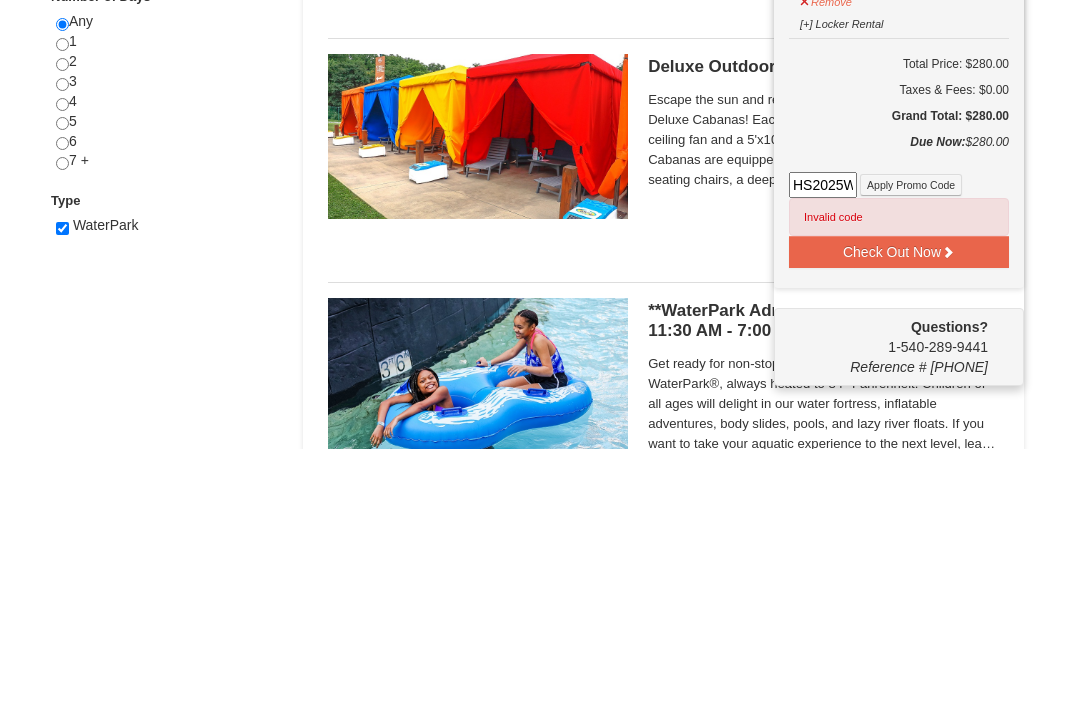type on "HS2025WPK" 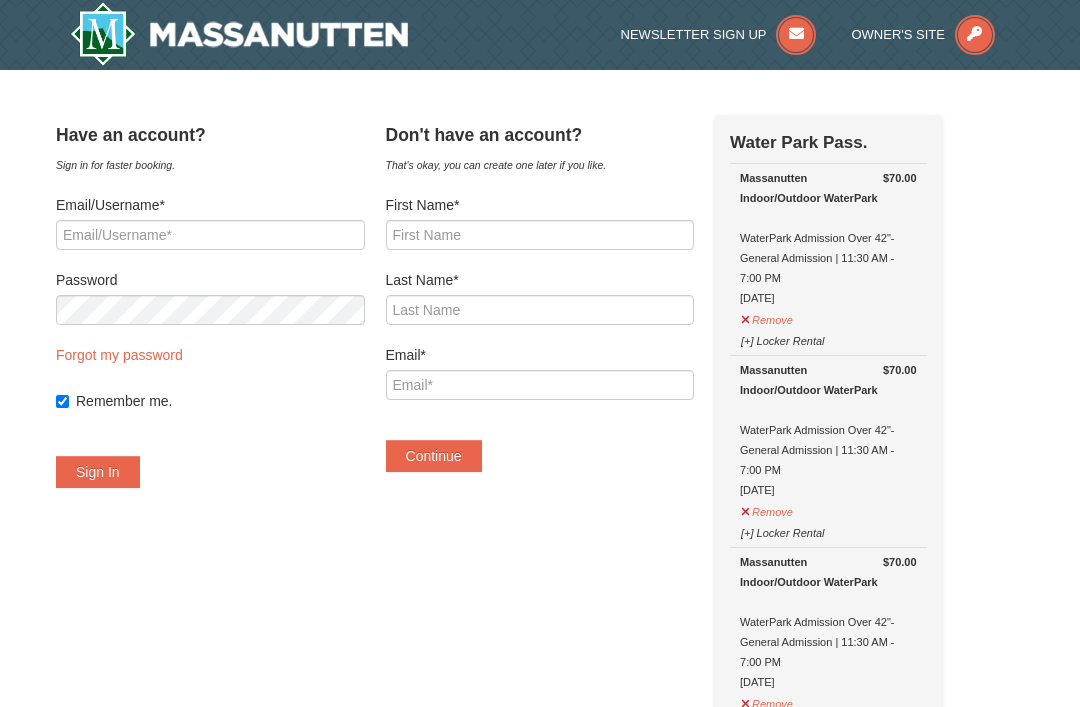 scroll, scrollTop: 0, scrollLeft: 0, axis: both 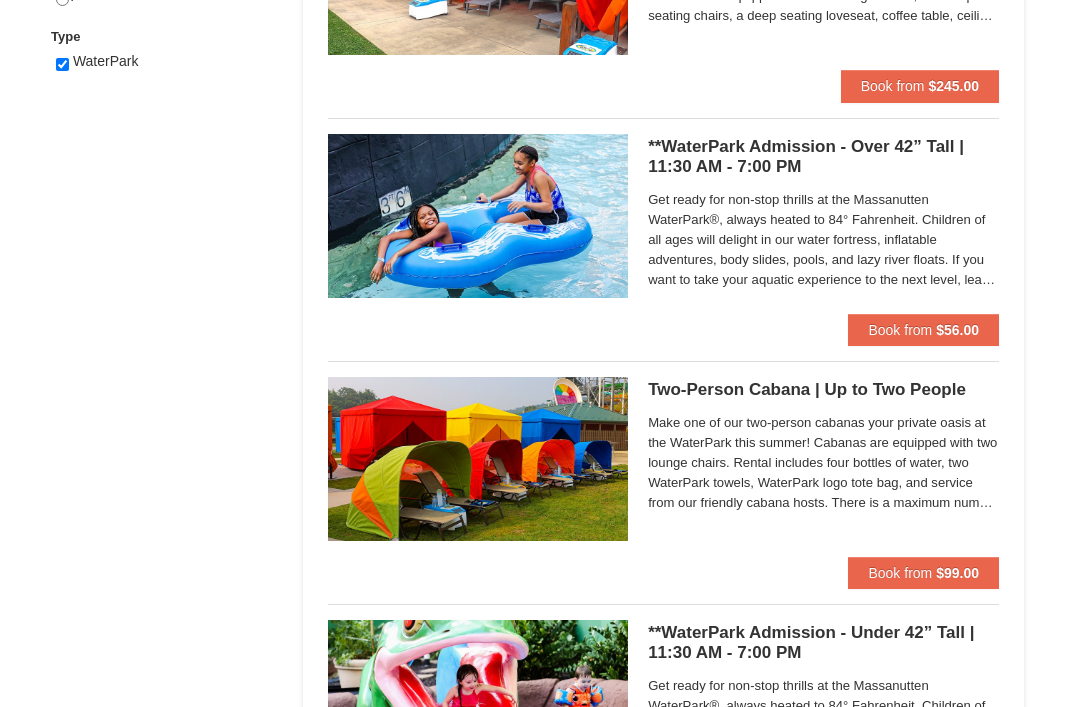 click on "$56.00" at bounding box center (957, 330) 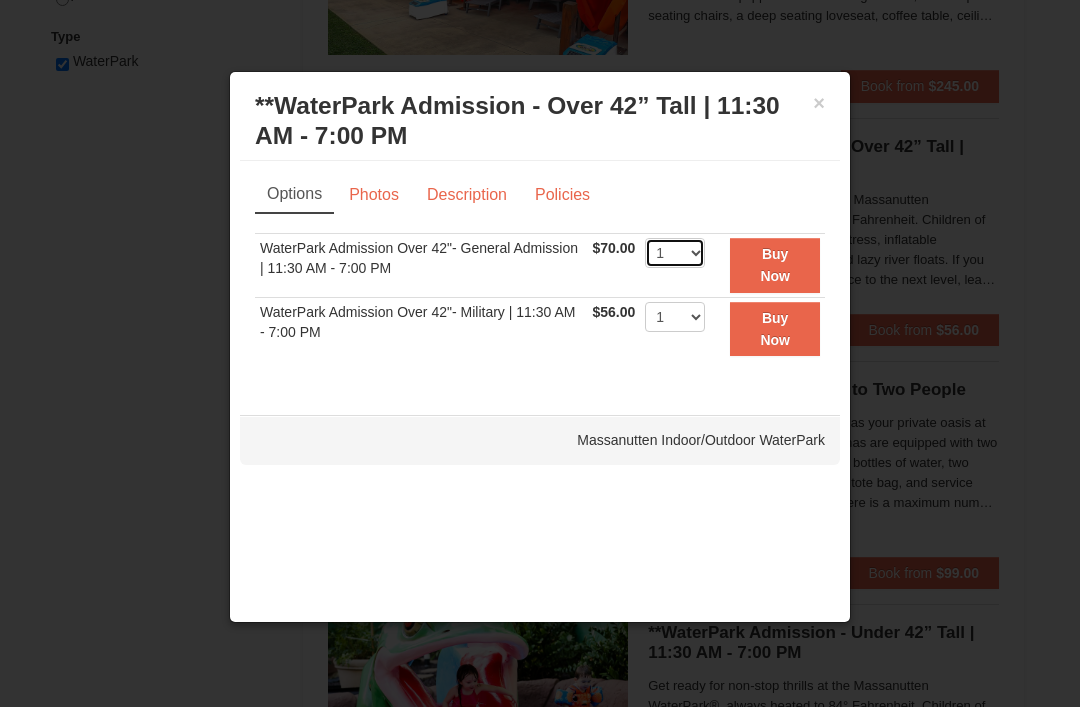 click on "1
2
3
4
5
6
7
8
9
10
11
12
13
14
15
16
17
18
19
20
21 22" at bounding box center [675, 253] 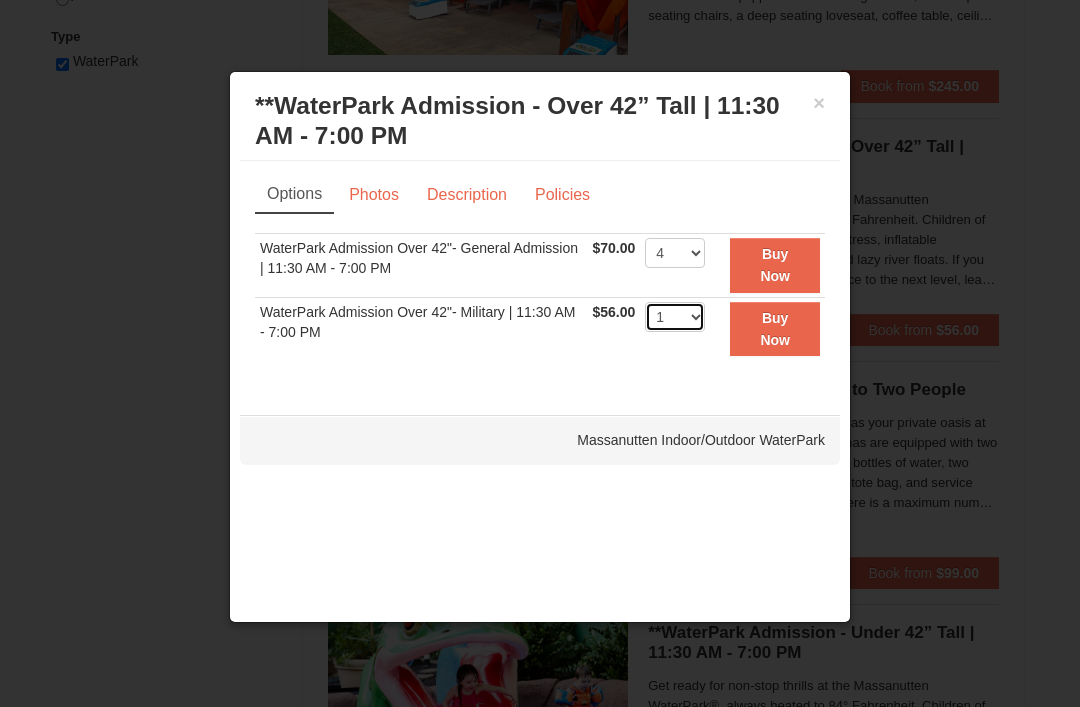 click on "1
2
3
4
5
6
7
8
9
10
11
12
13
14
15
16
17
18
19
20
21 22" at bounding box center (675, 317) 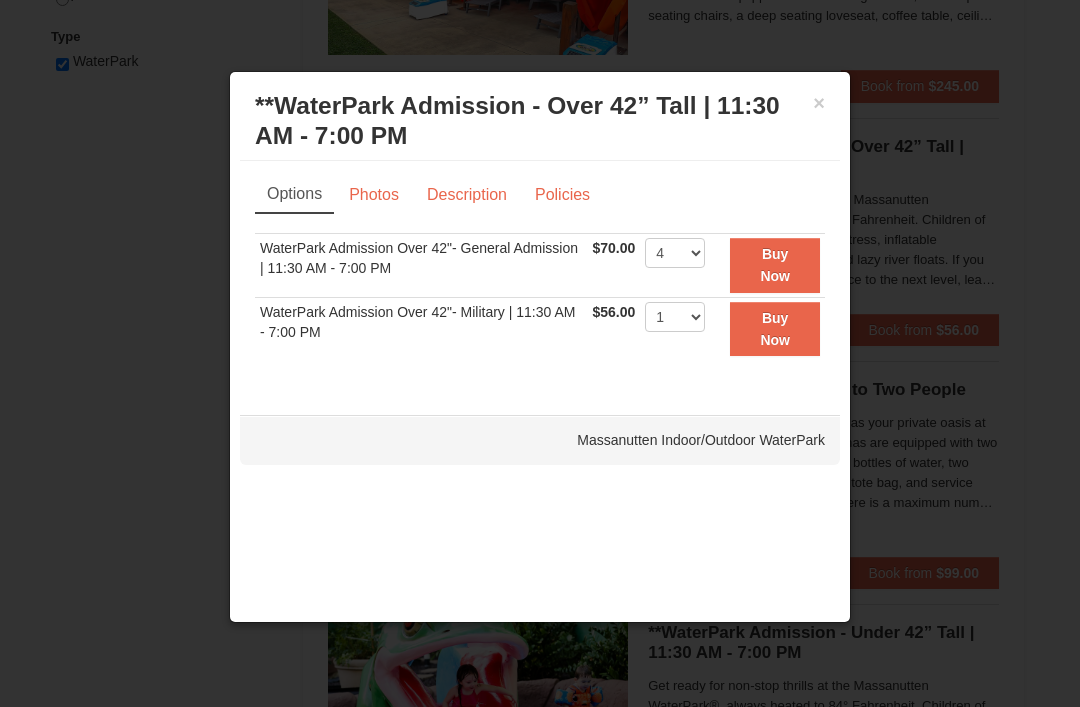 click on "Buy Now" at bounding box center [775, 265] 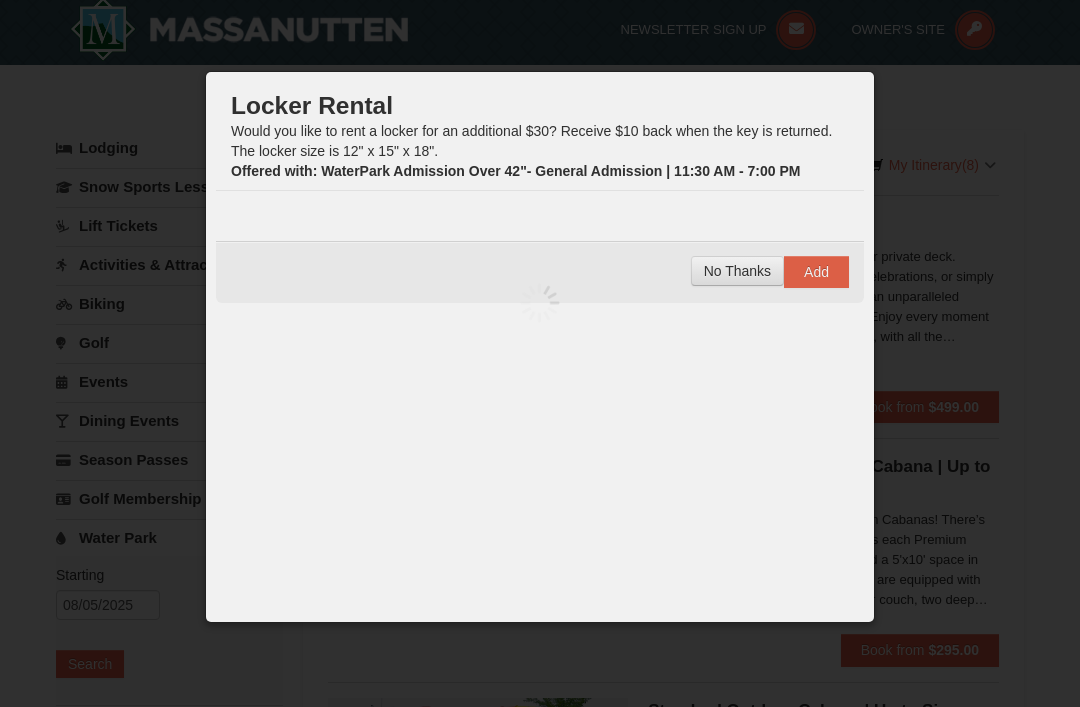 scroll, scrollTop: 6, scrollLeft: 0, axis: vertical 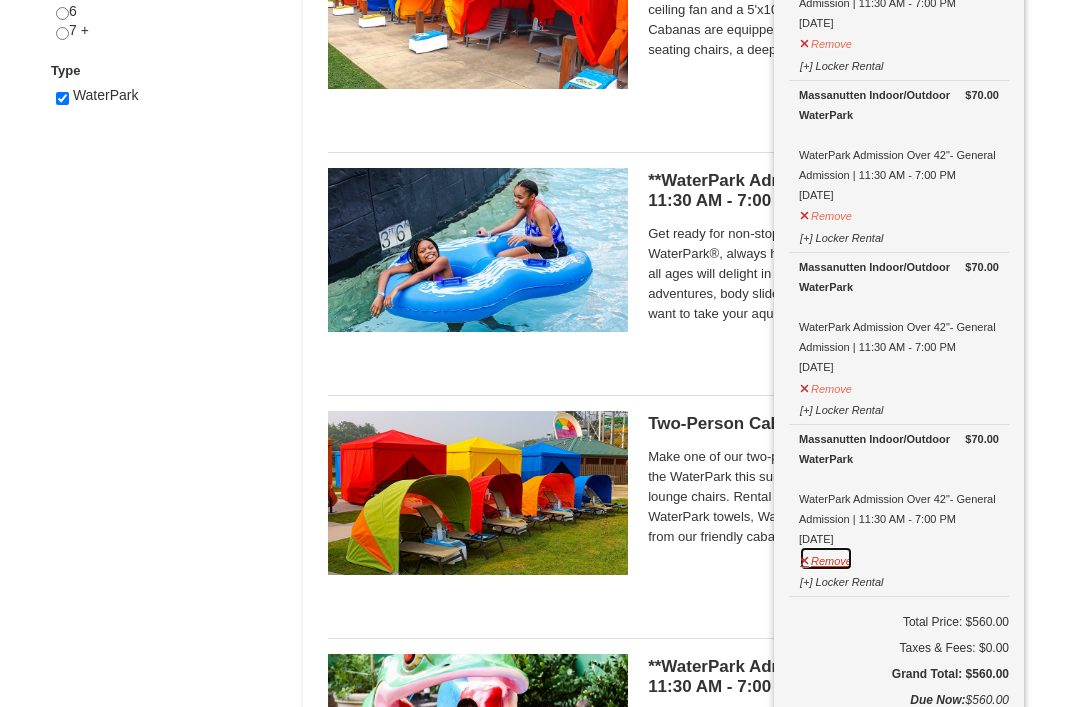 click on "Remove" at bounding box center [826, 559] 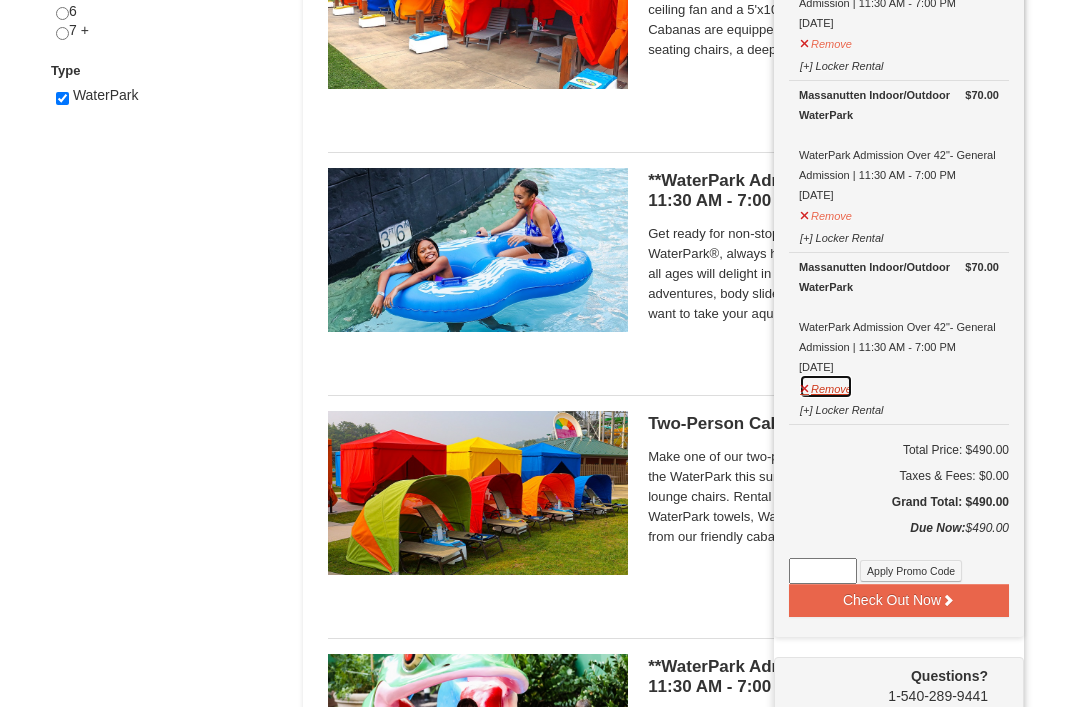 click on "Remove" at bounding box center (826, 386) 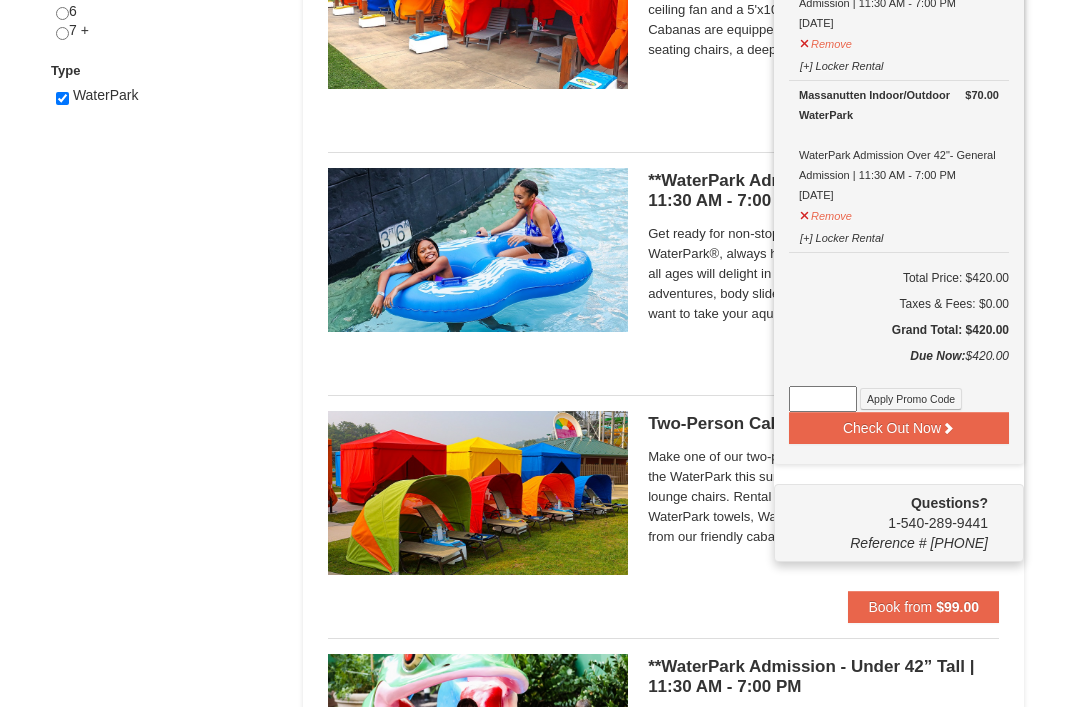 click on "[+] Locker Rental" at bounding box center [841, 235] 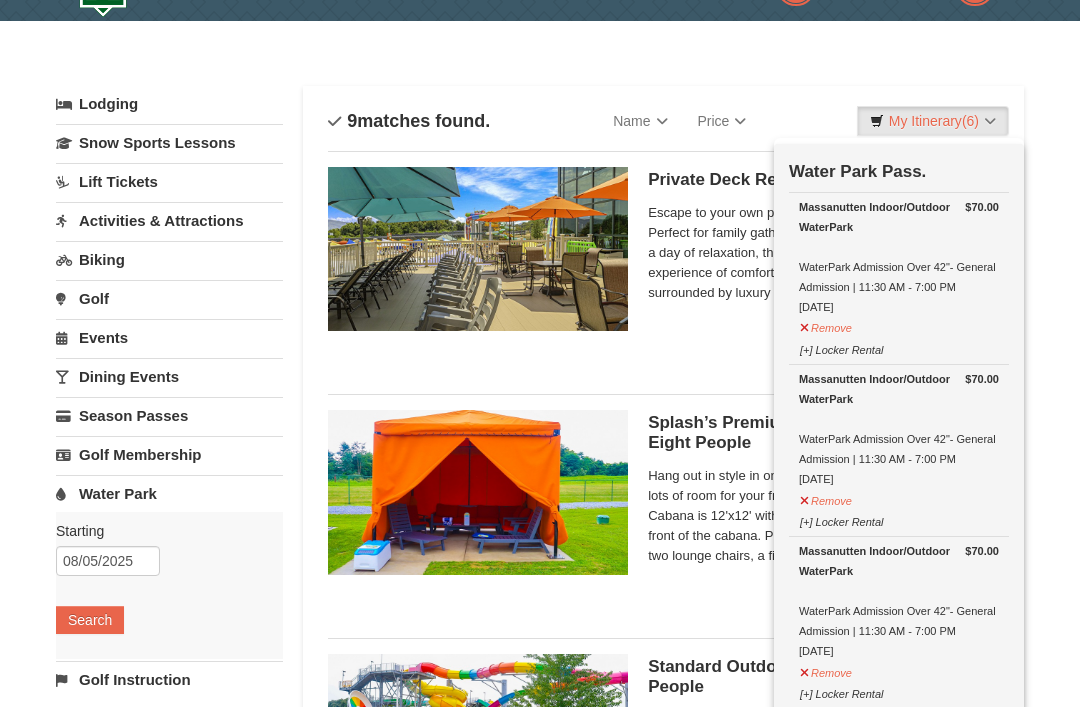 scroll, scrollTop: 48, scrollLeft: 0, axis: vertical 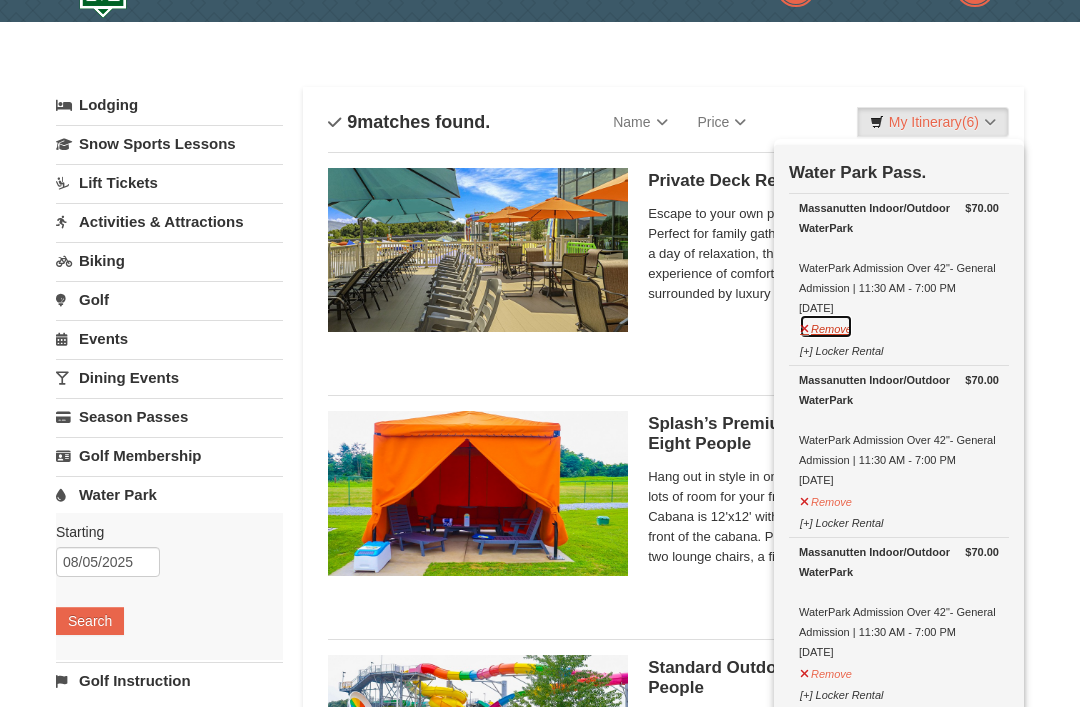 click on "Remove" at bounding box center [826, 326] 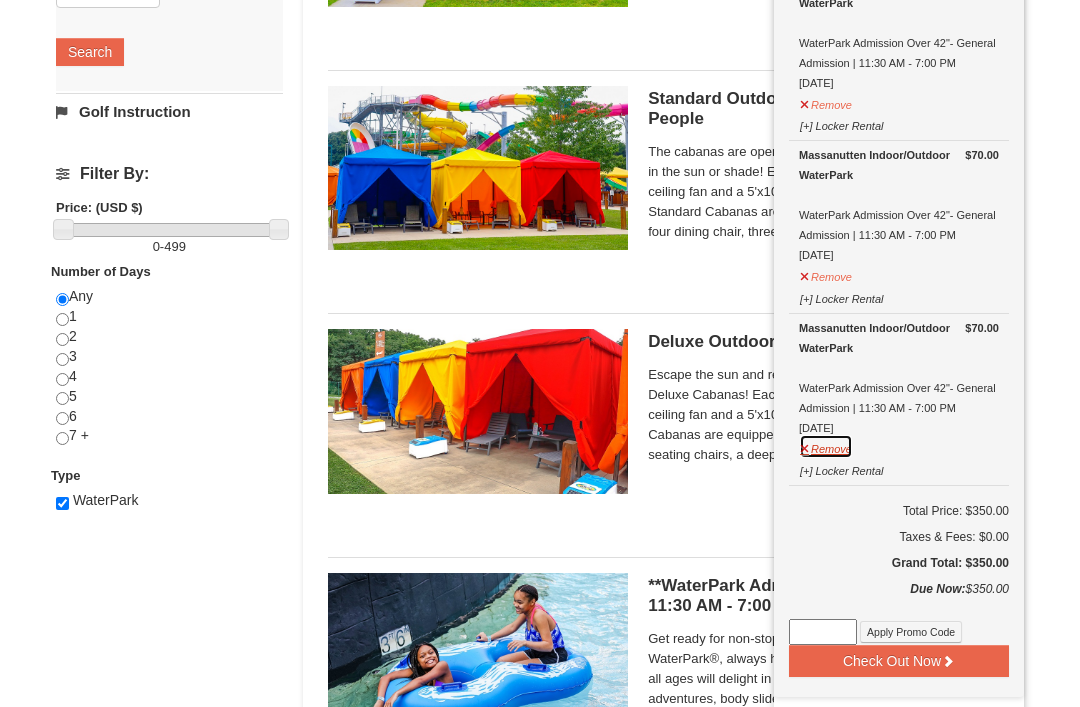 click on "Remove" at bounding box center [826, 447] 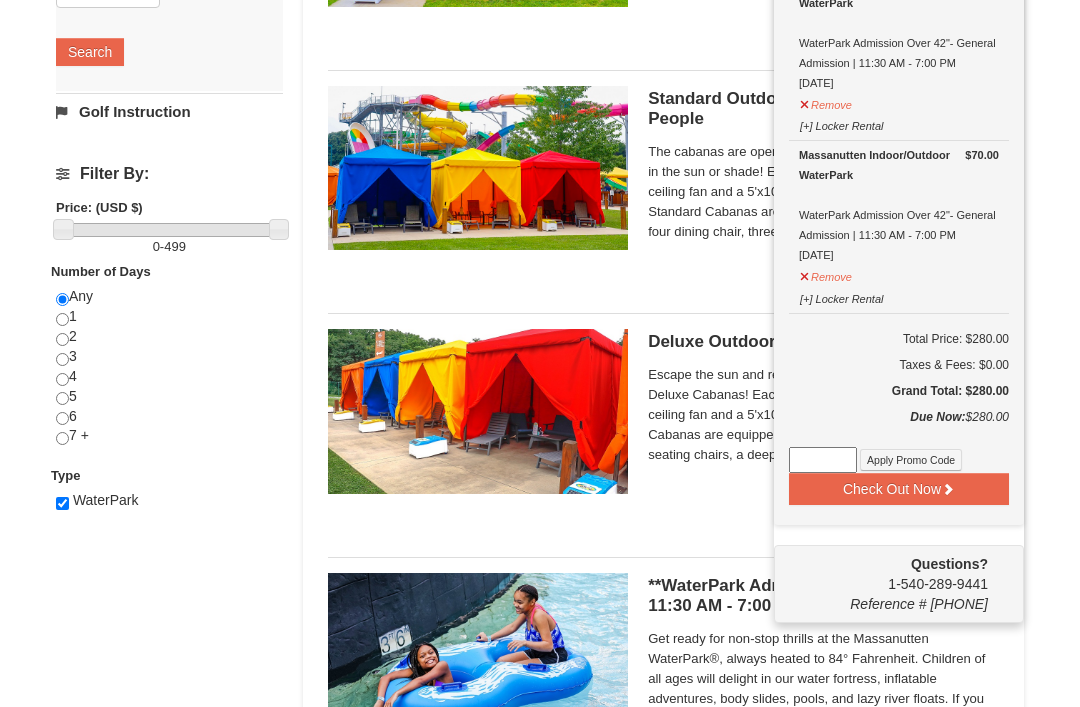 click at bounding box center [823, 460] 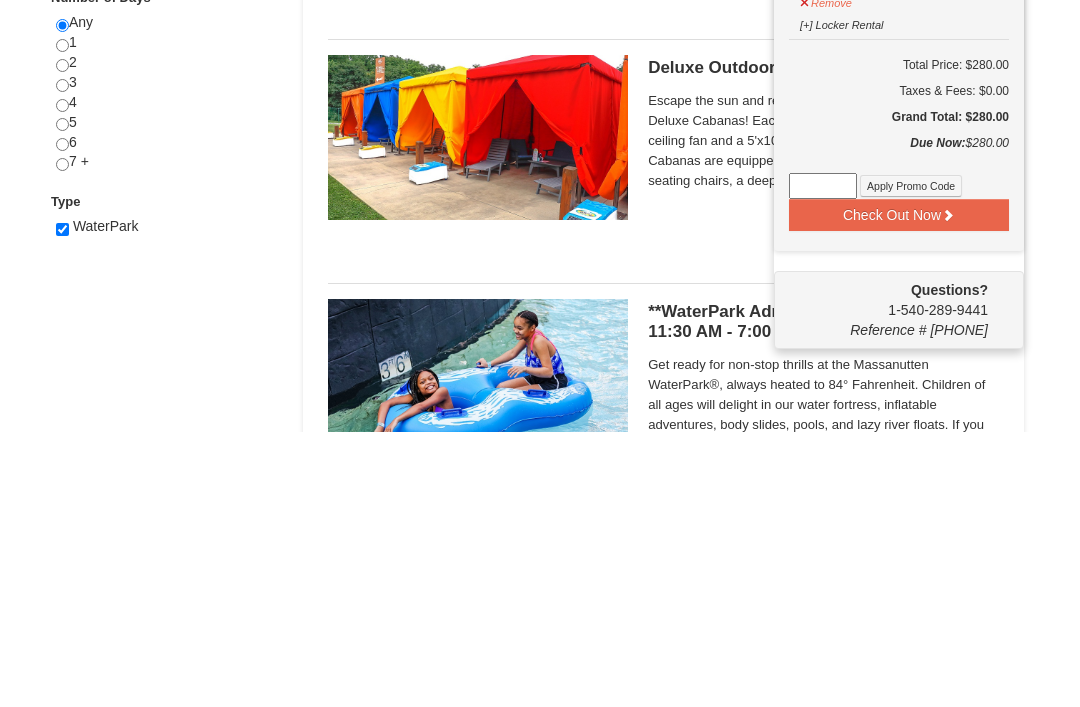 paste on "HS2025WPK" 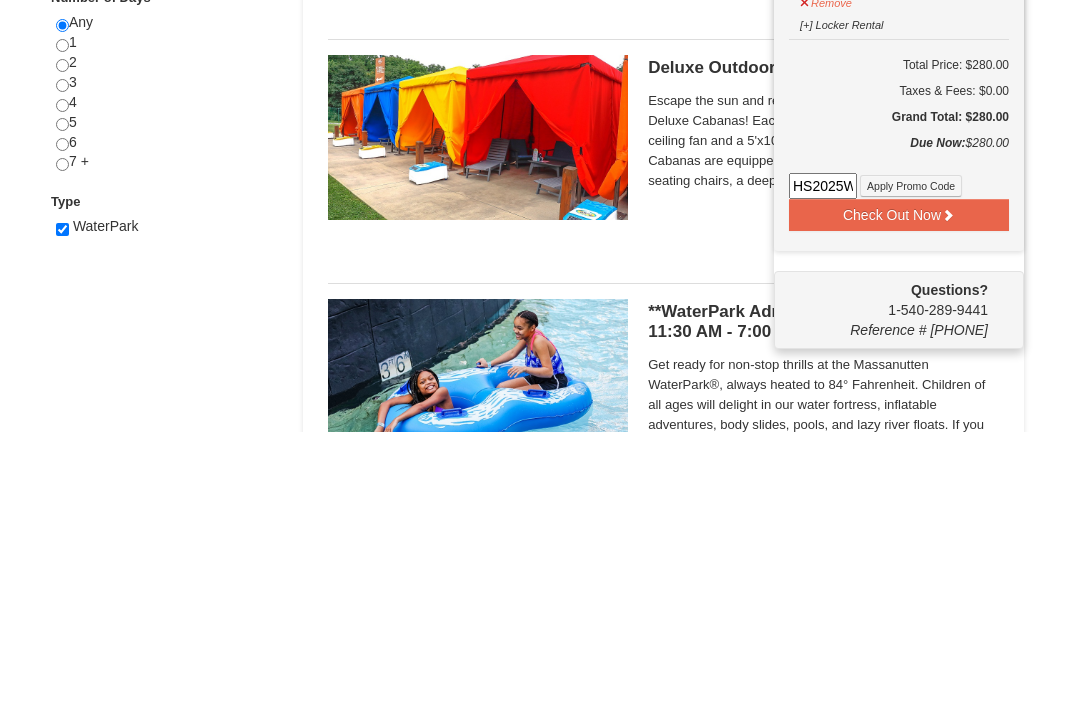 type on "HS2025WPK" 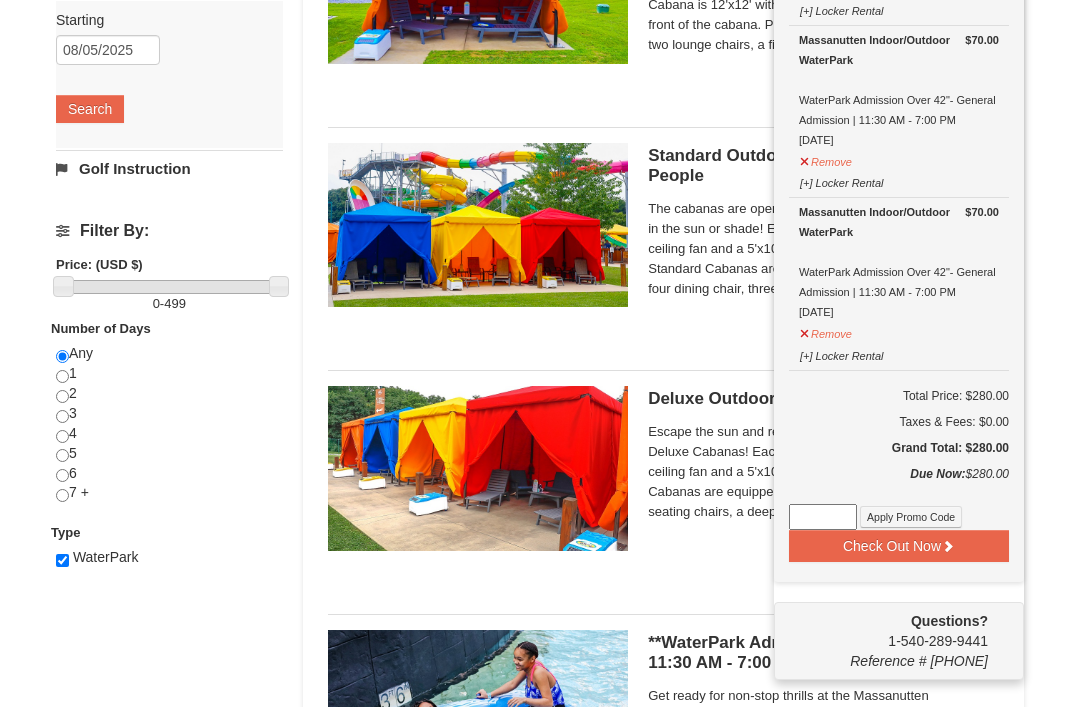 scroll, scrollTop: 560, scrollLeft: 0, axis: vertical 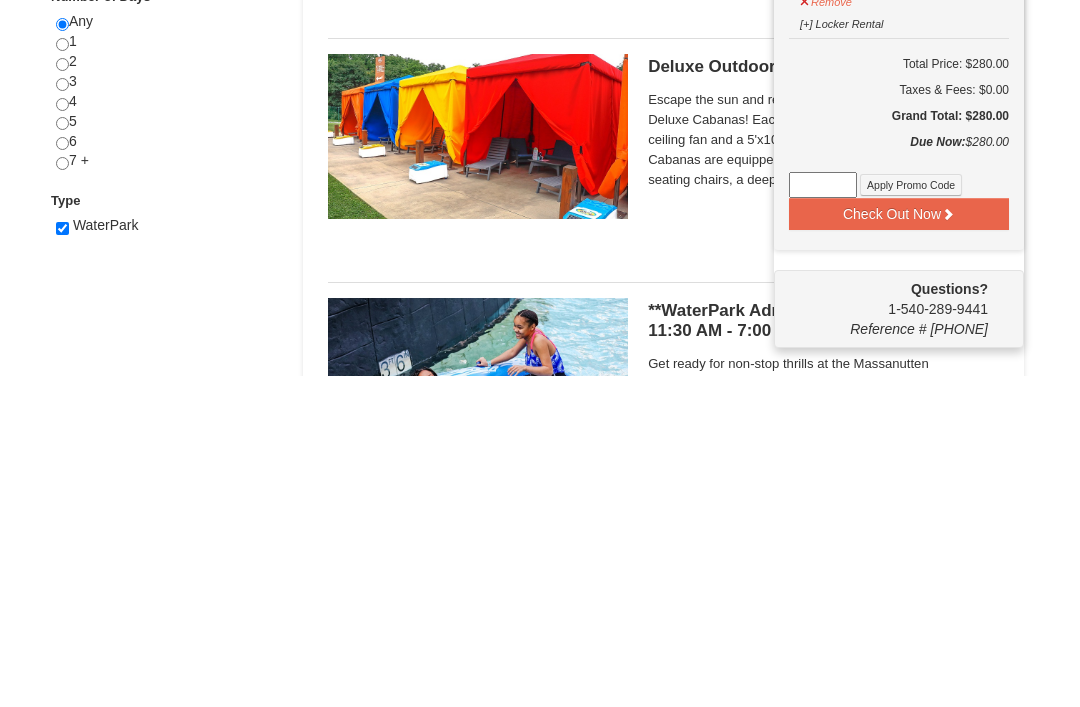 paste on "HS2025WPK" 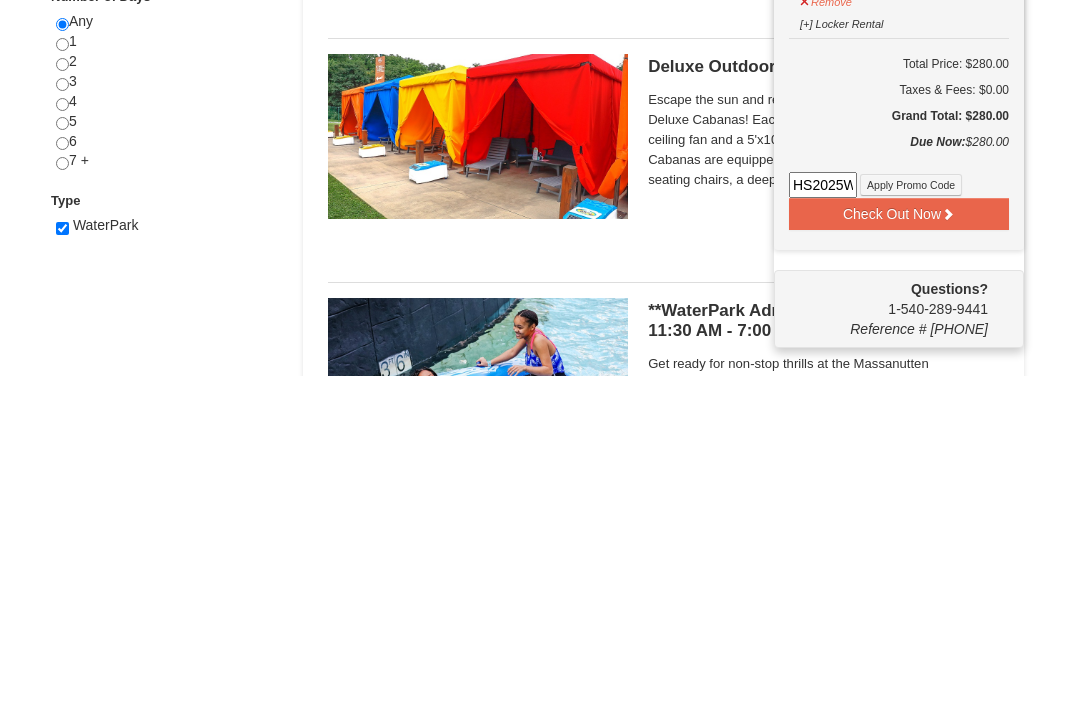 type on "HS2025WPK" 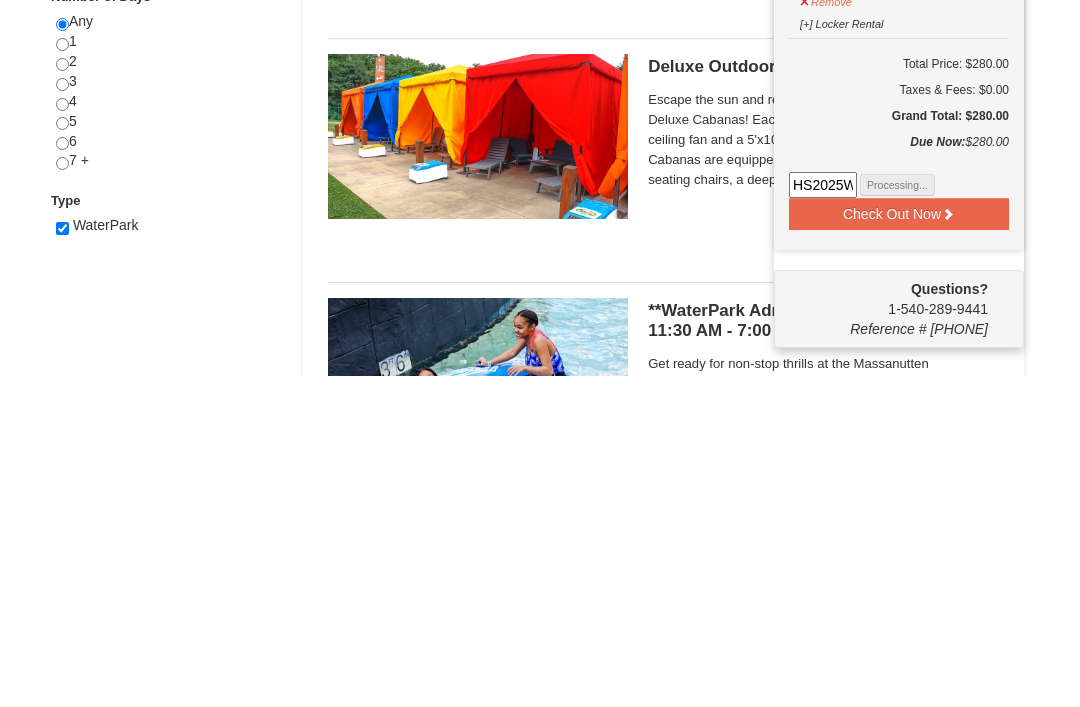 scroll, scrollTop: 892, scrollLeft: 0, axis: vertical 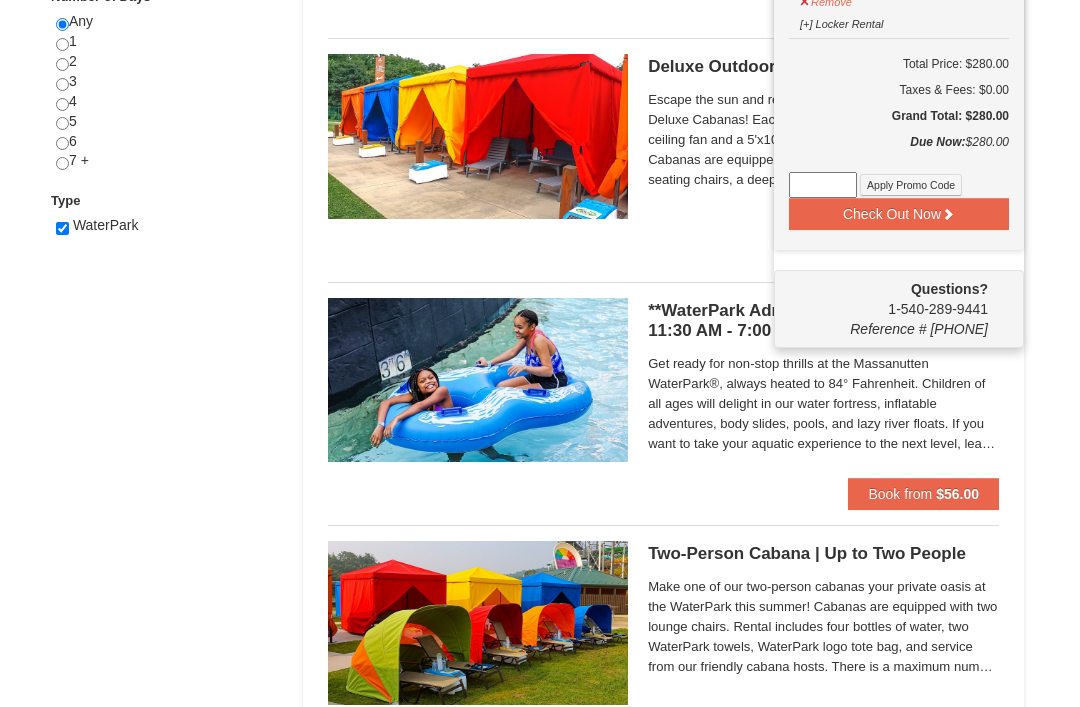 click on "Check Out Now" at bounding box center (899, 214) 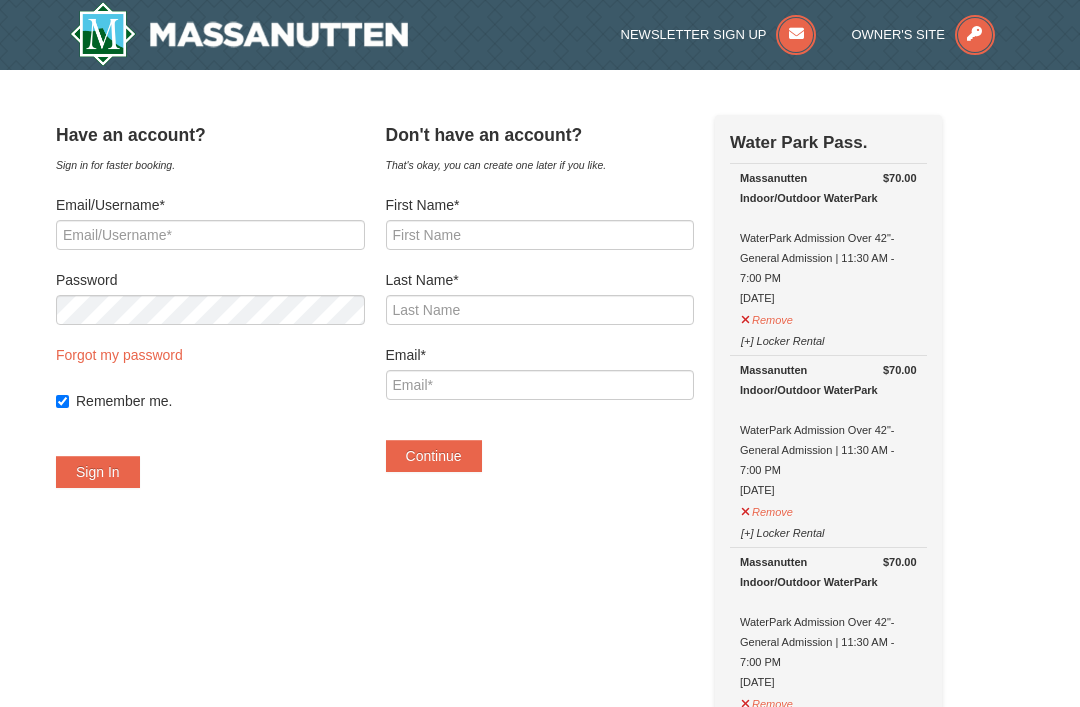 scroll, scrollTop: 0, scrollLeft: 0, axis: both 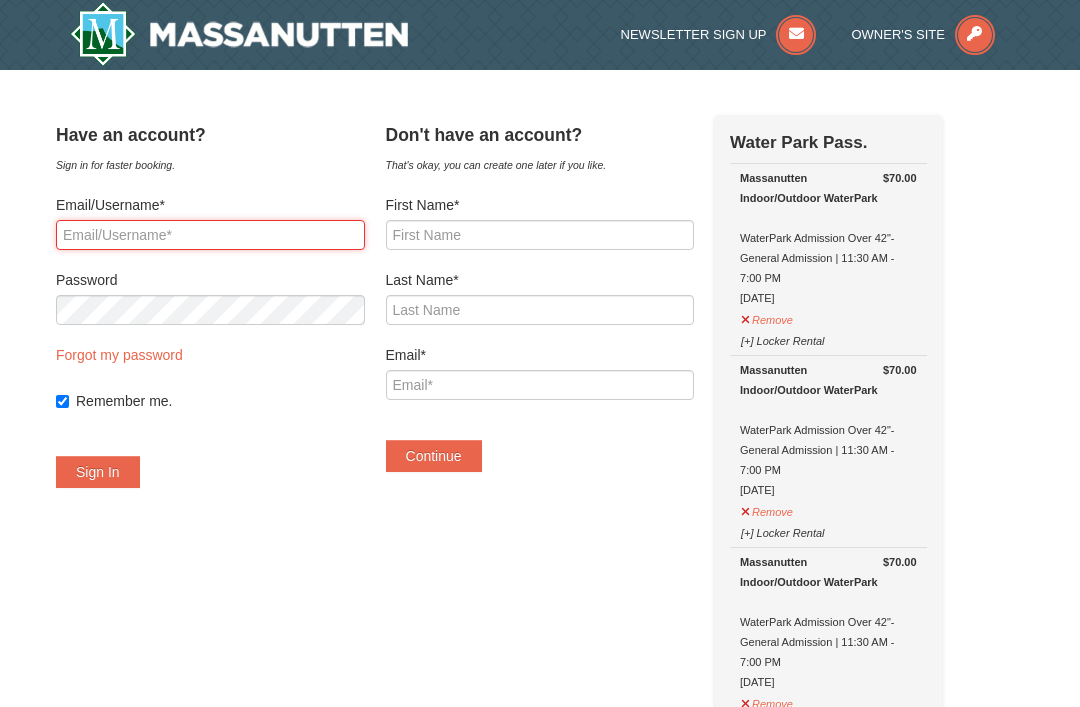 type on "[EMAIL]" 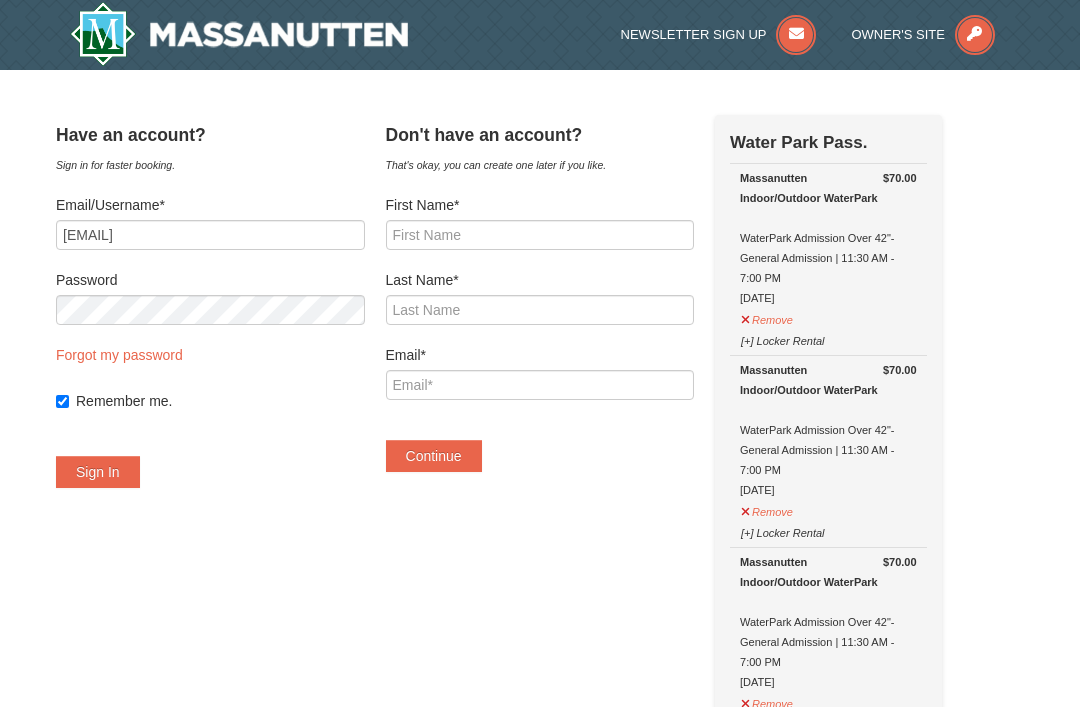 click on "Sign In" at bounding box center [98, 472] 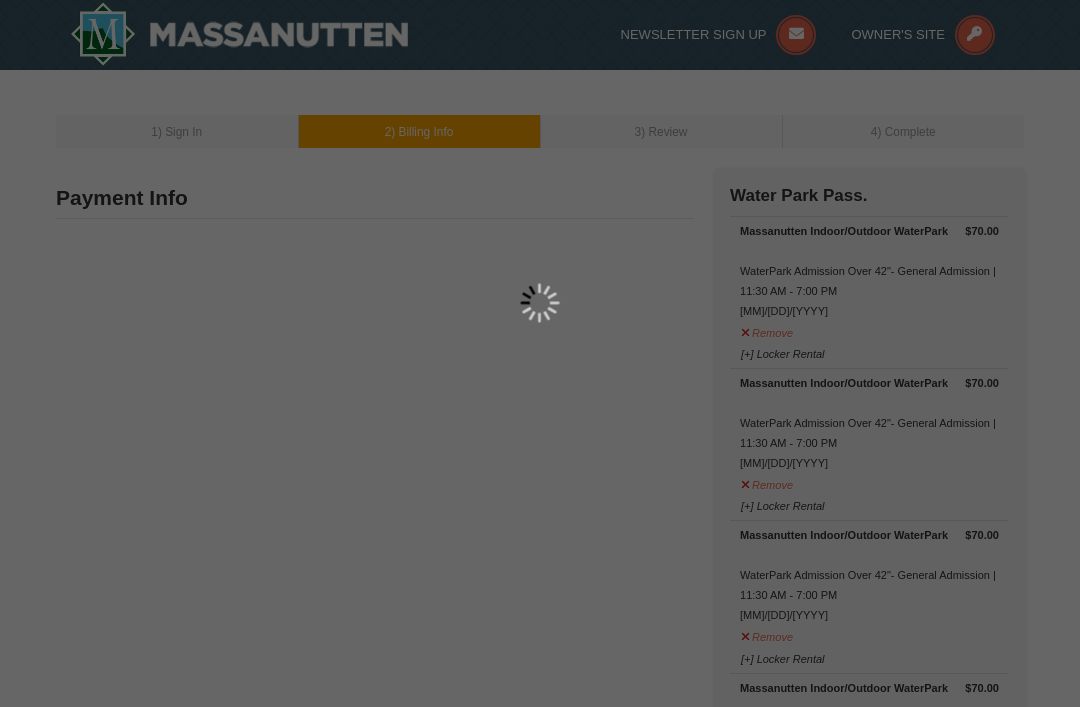 type on "[NUMBER] [STREET]" 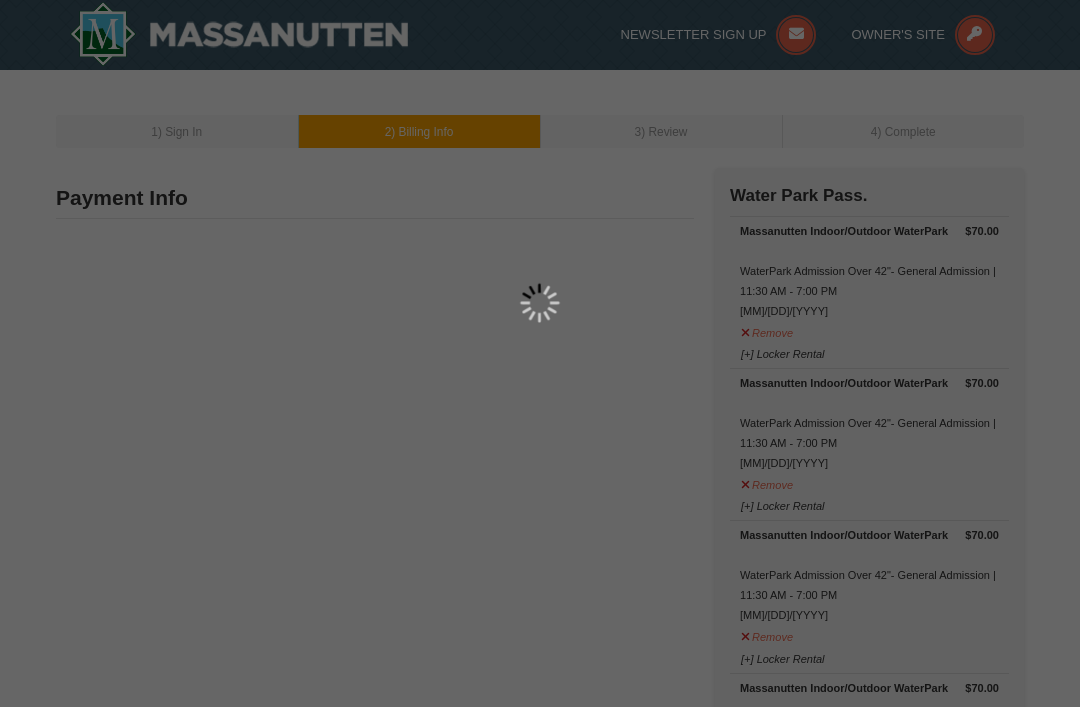 type on "[CITY]" 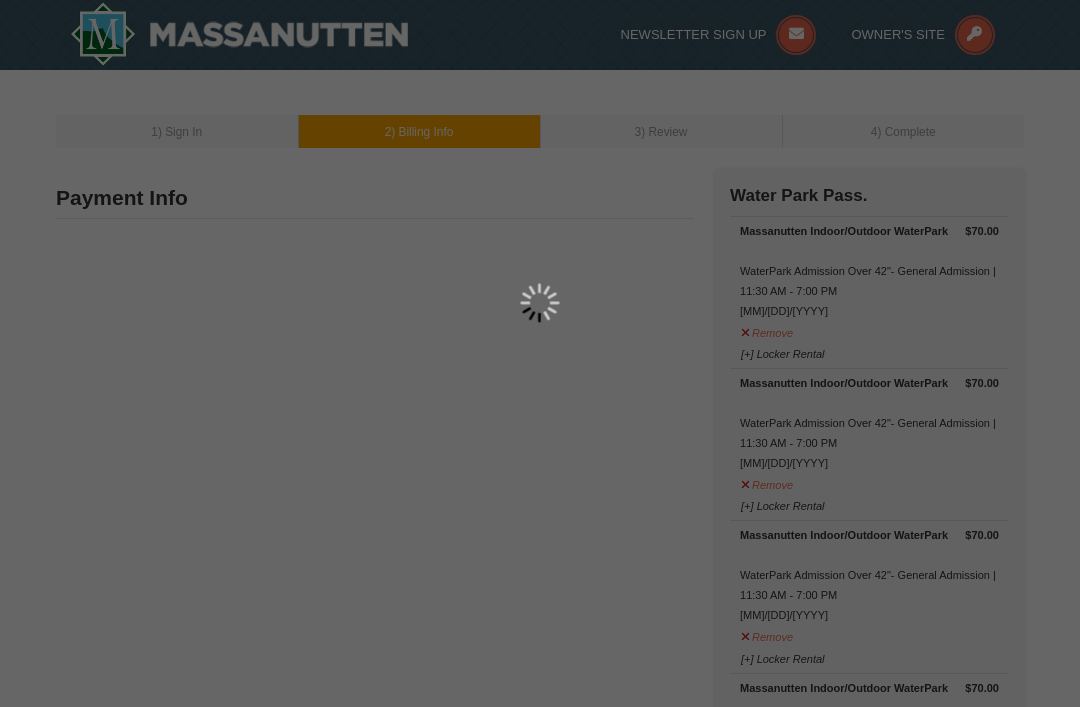 type on "[POSTAL_CODE]" 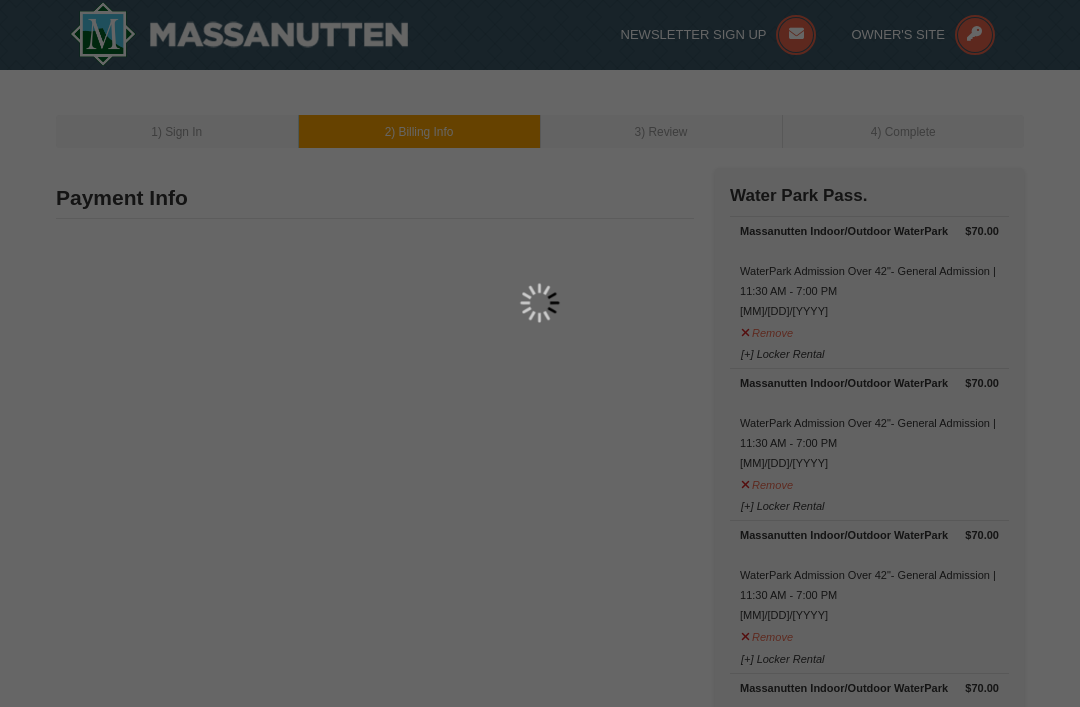 type on "410" 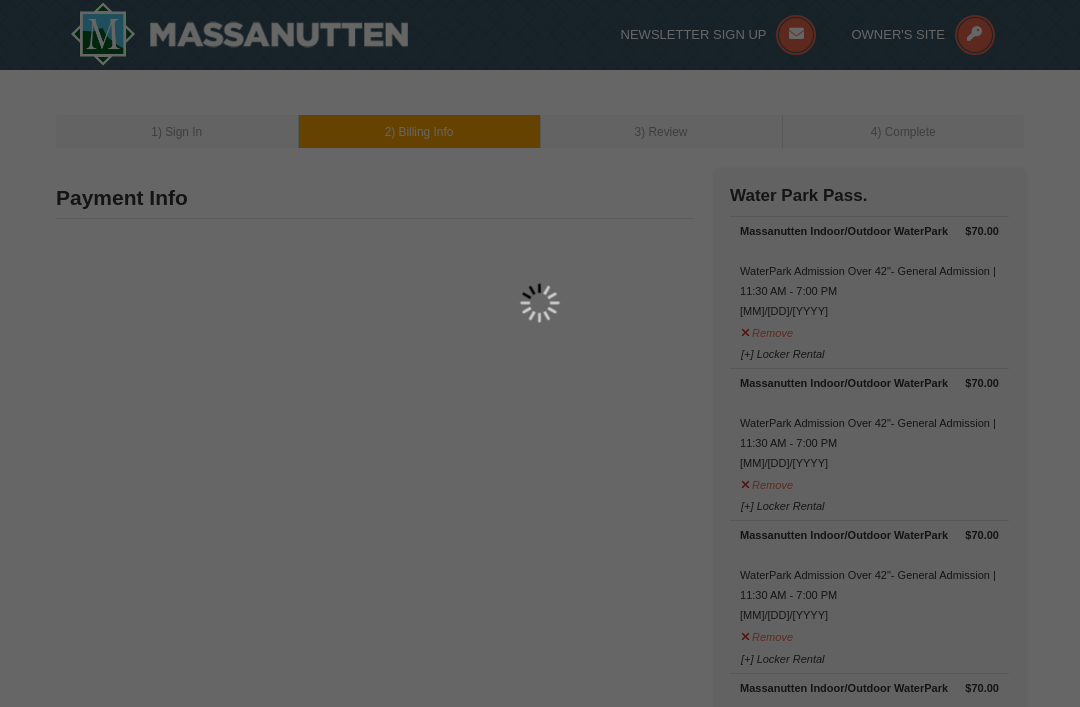 type on "598" 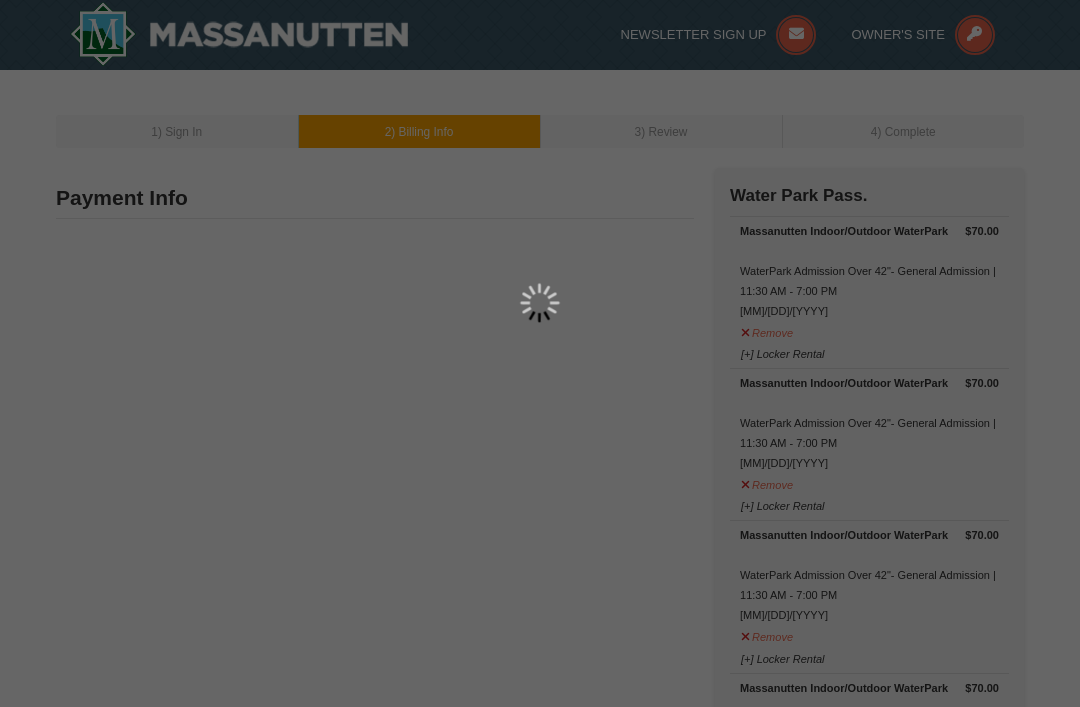 type on "0584" 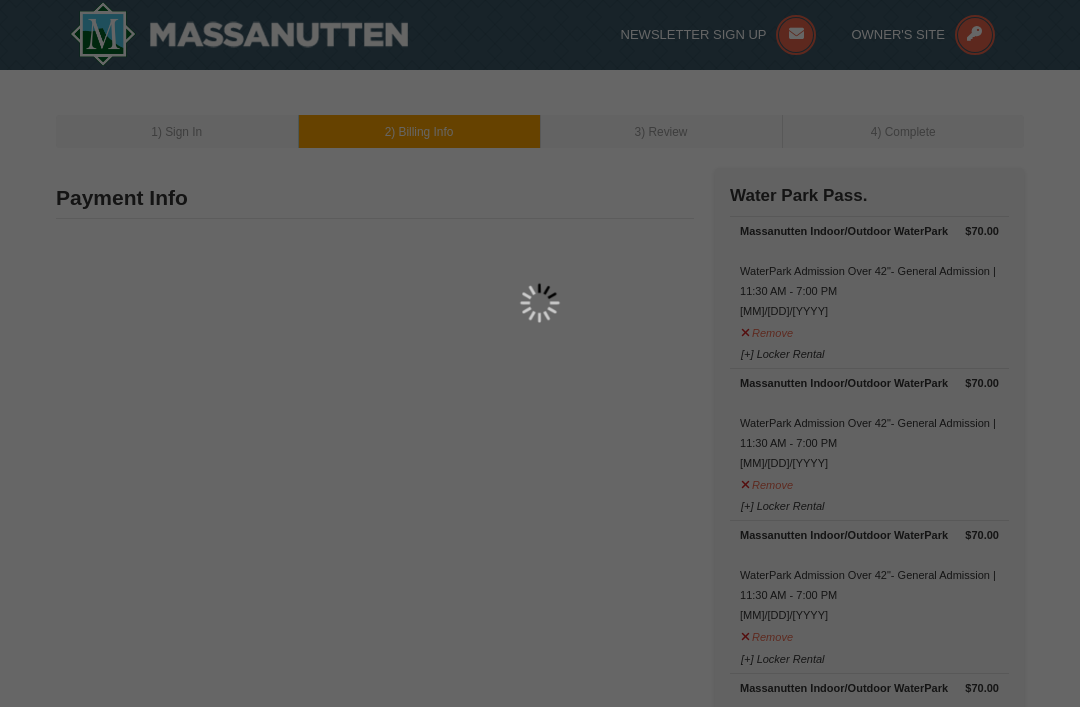 type on "[EMAIL]" 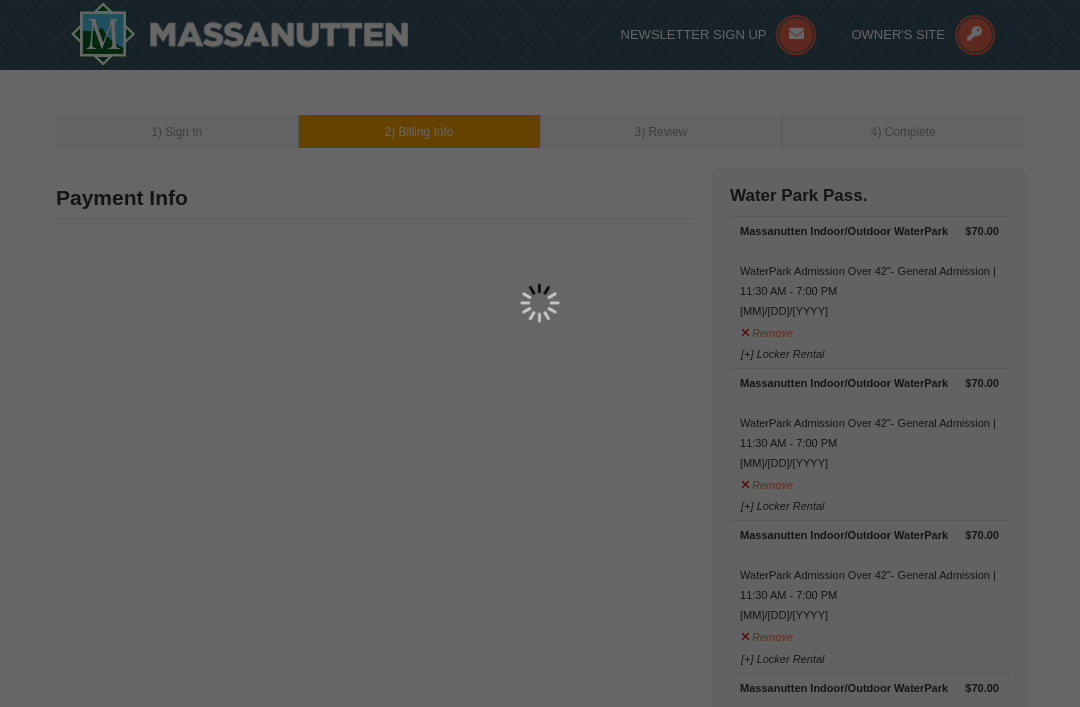 scroll, scrollTop: 0, scrollLeft: 0, axis: both 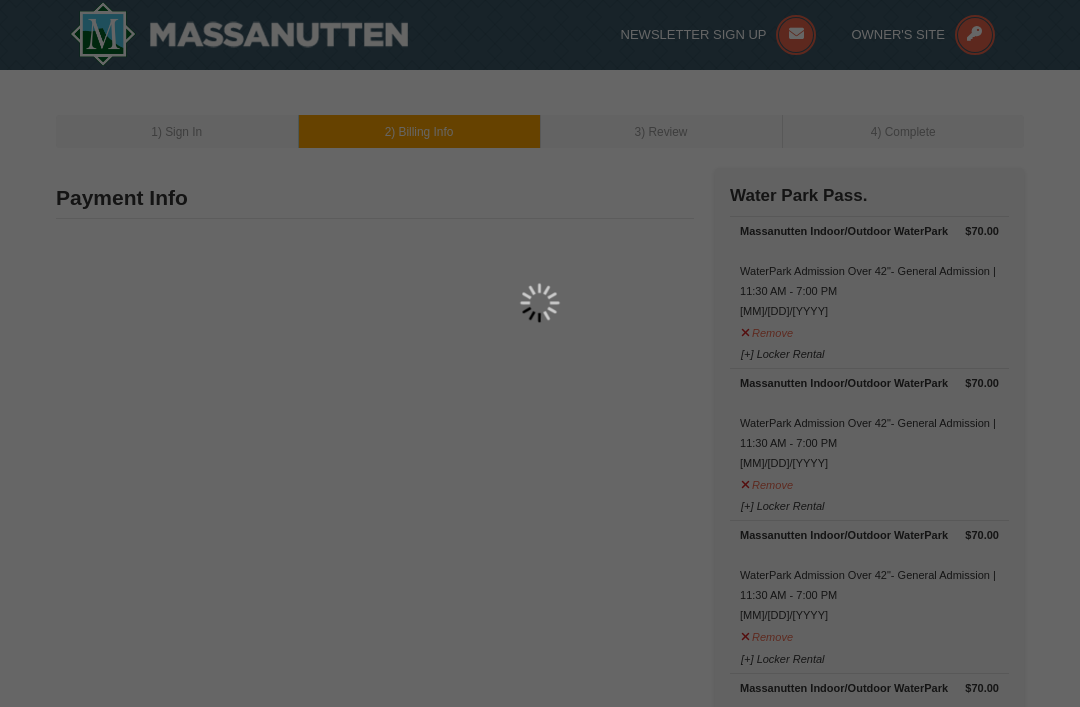 select on "MD" 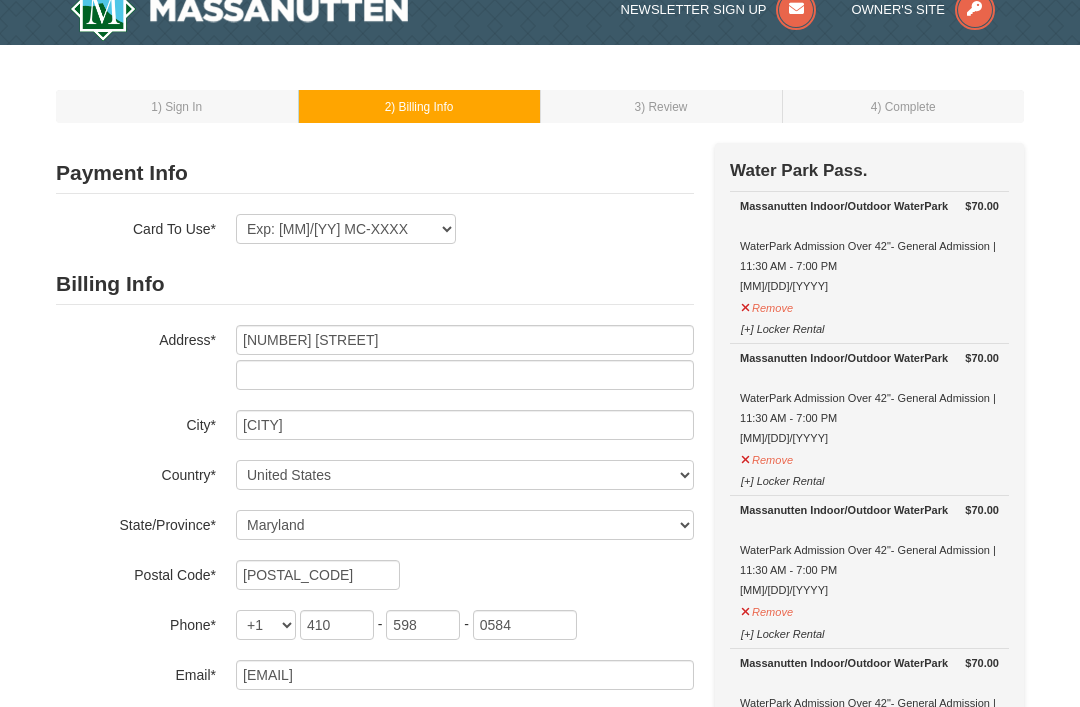 scroll, scrollTop: 0, scrollLeft: 0, axis: both 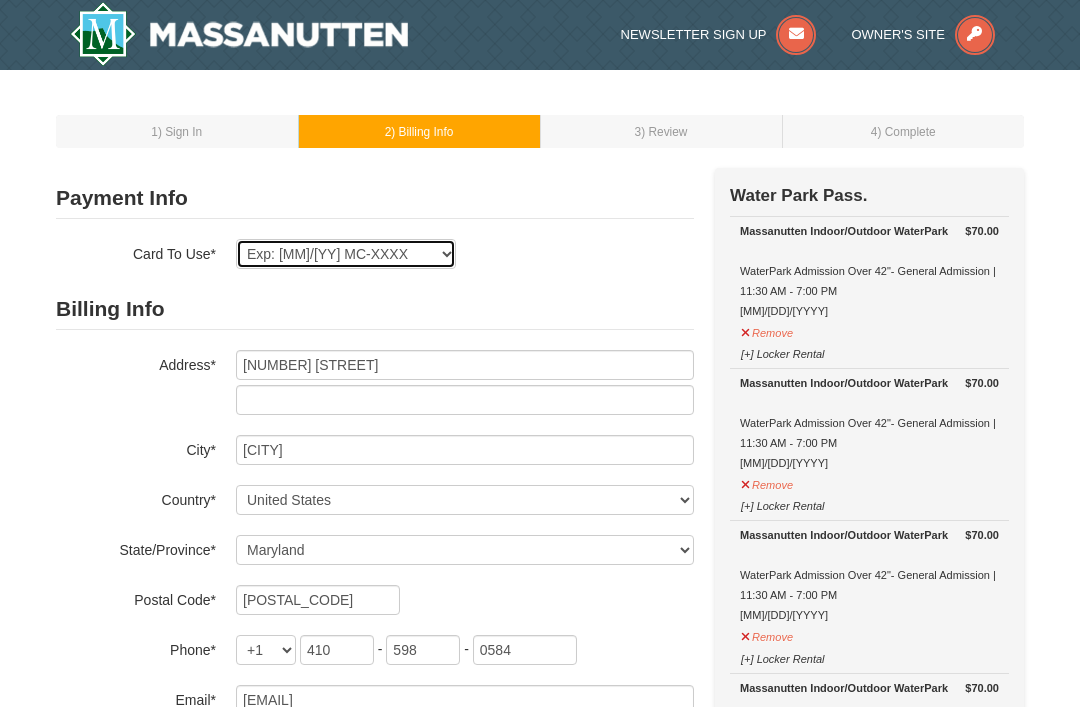click on "Exp: [MM]/[YY] VI-XXXX Exp: [MM]/[YY] MC-XXXX Exp: [MM]/[YY] MC-XXXX Exp: [MM]/[YY] MC-XXXX Exp: [MM]/[YY] VI-XXXX Exp: [MM]/[YY] MC-XXXX New Card" at bounding box center [346, 254] 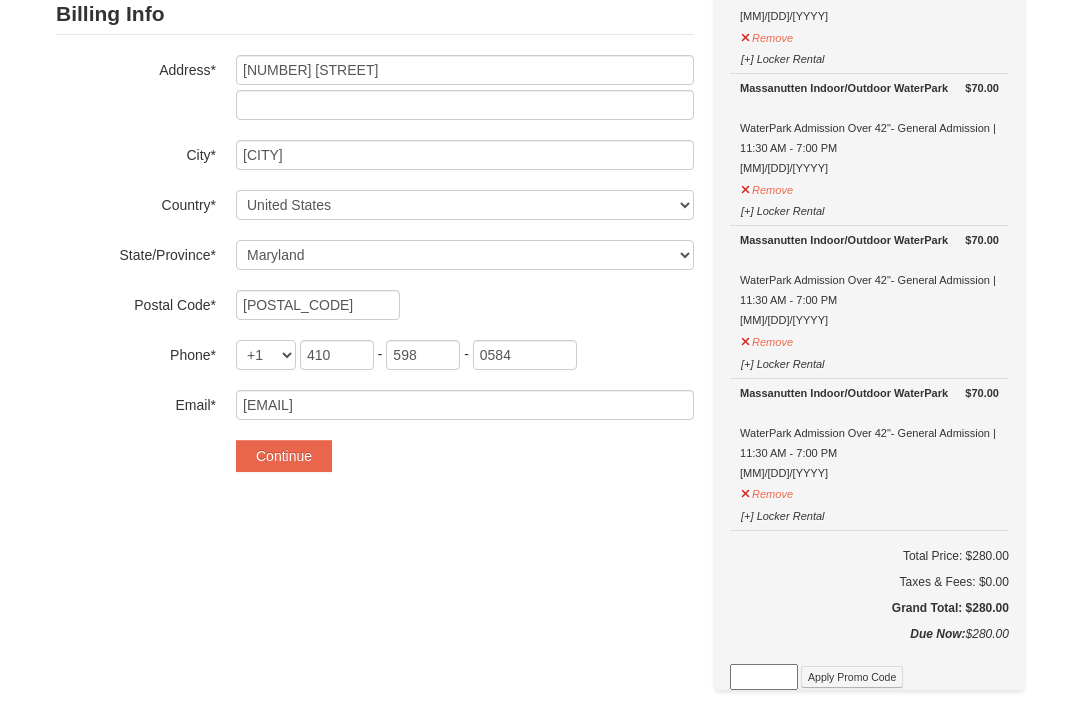 scroll, scrollTop: 298, scrollLeft: 0, axis: vertical 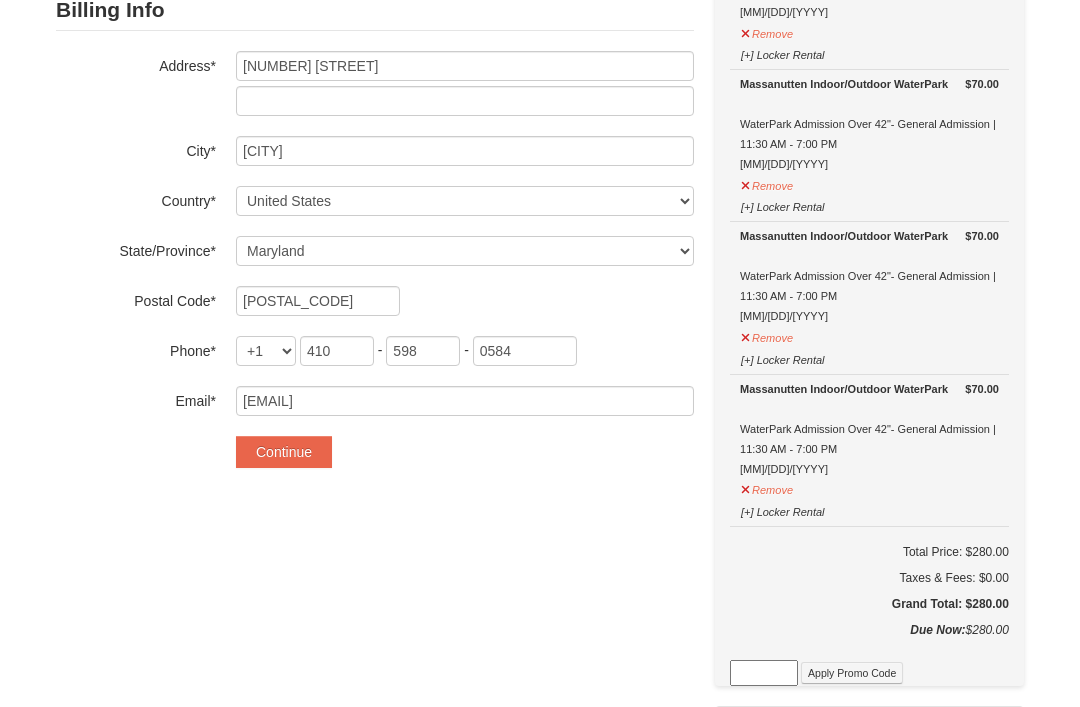 click on "Continue" at bounding box center [284, 453] 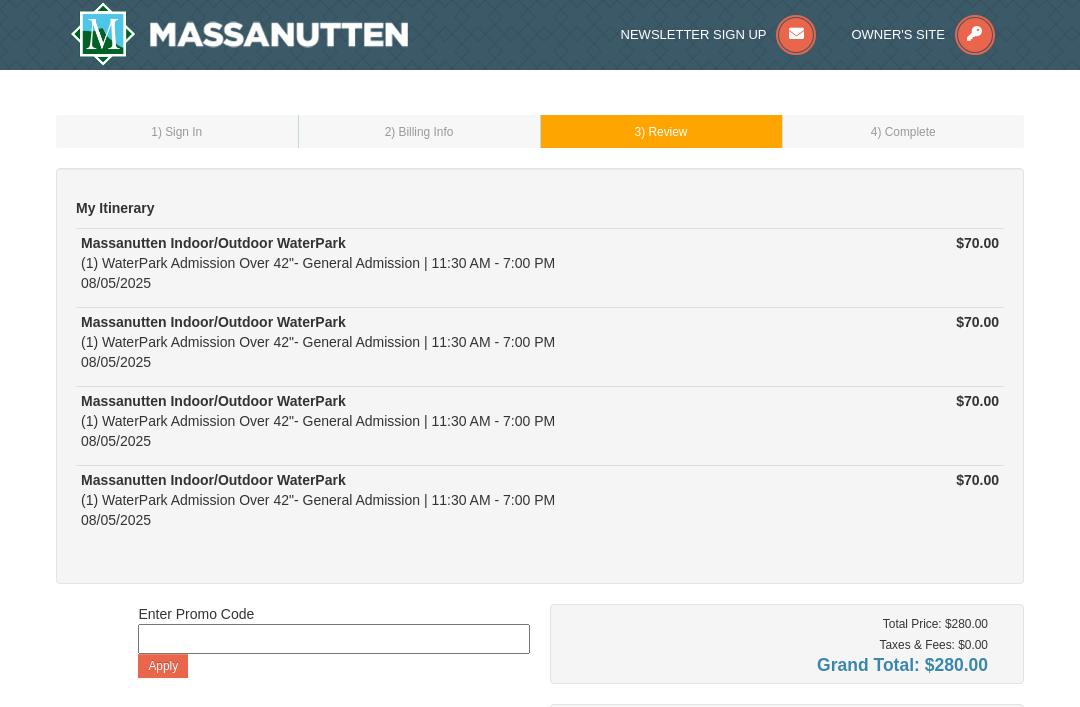 scroll, scrollTop: 0, scrollLeft: 0, axis: both 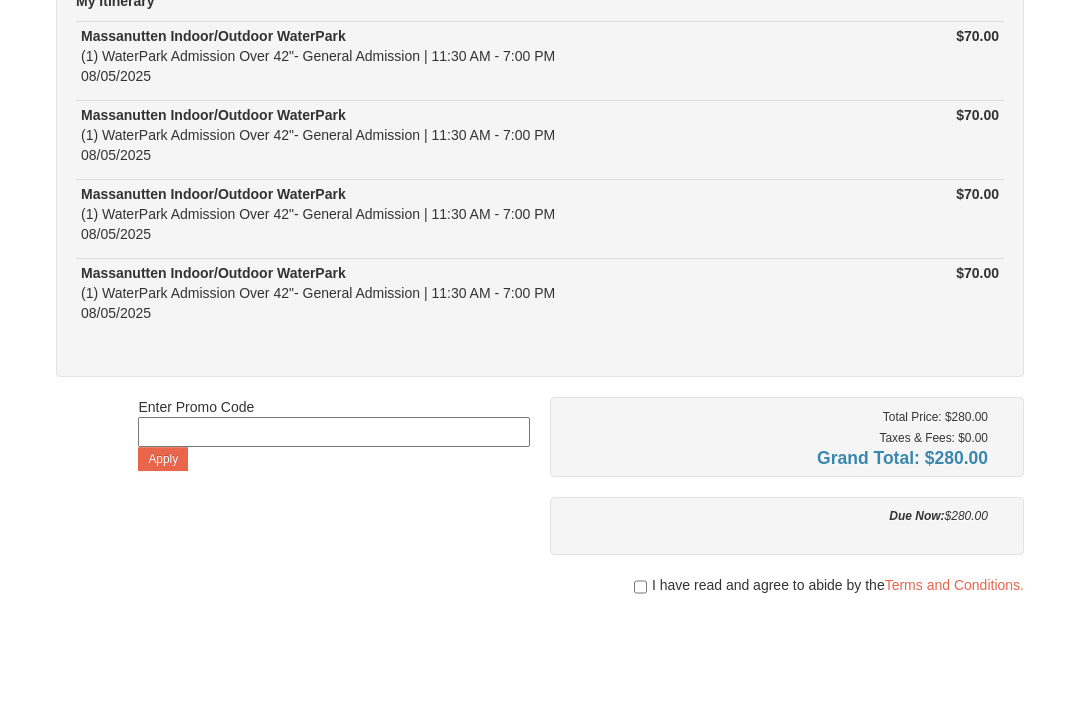 click at bounding box center [333, 433] 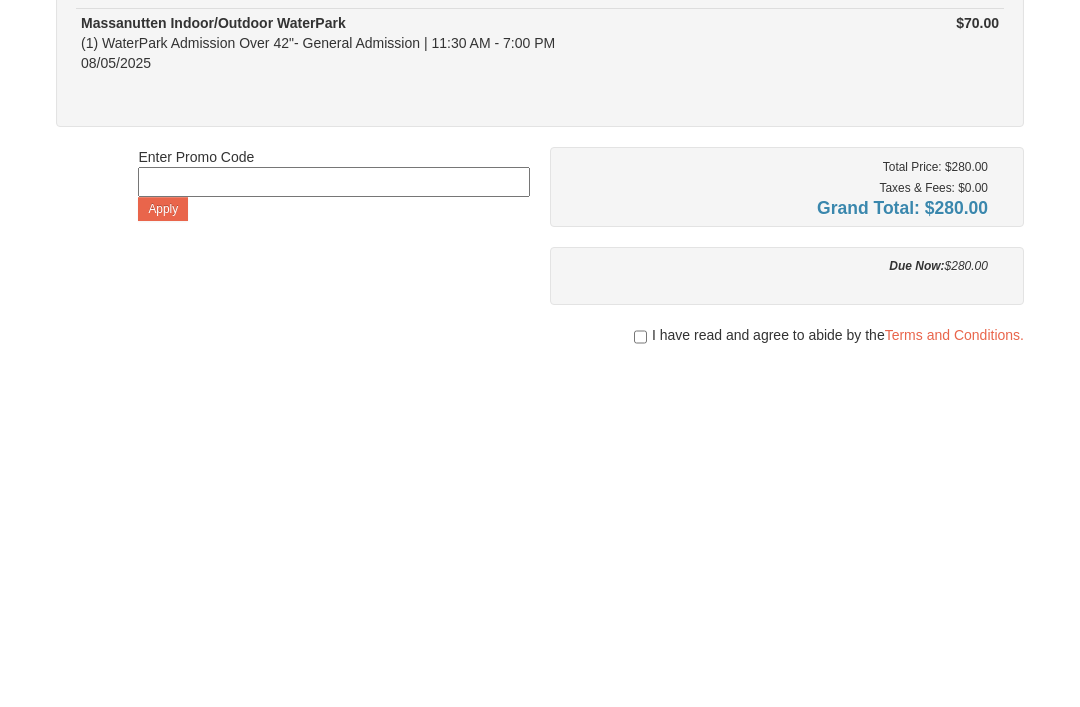 paste on "HS2025WPK" 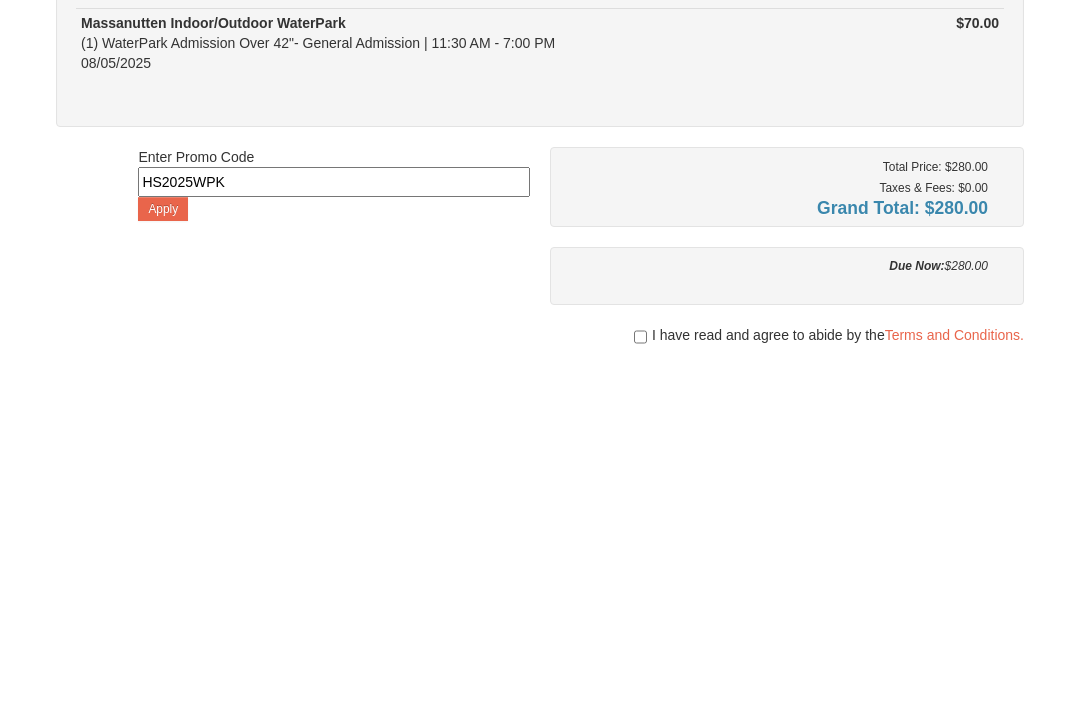 type on "HS2025WPK" 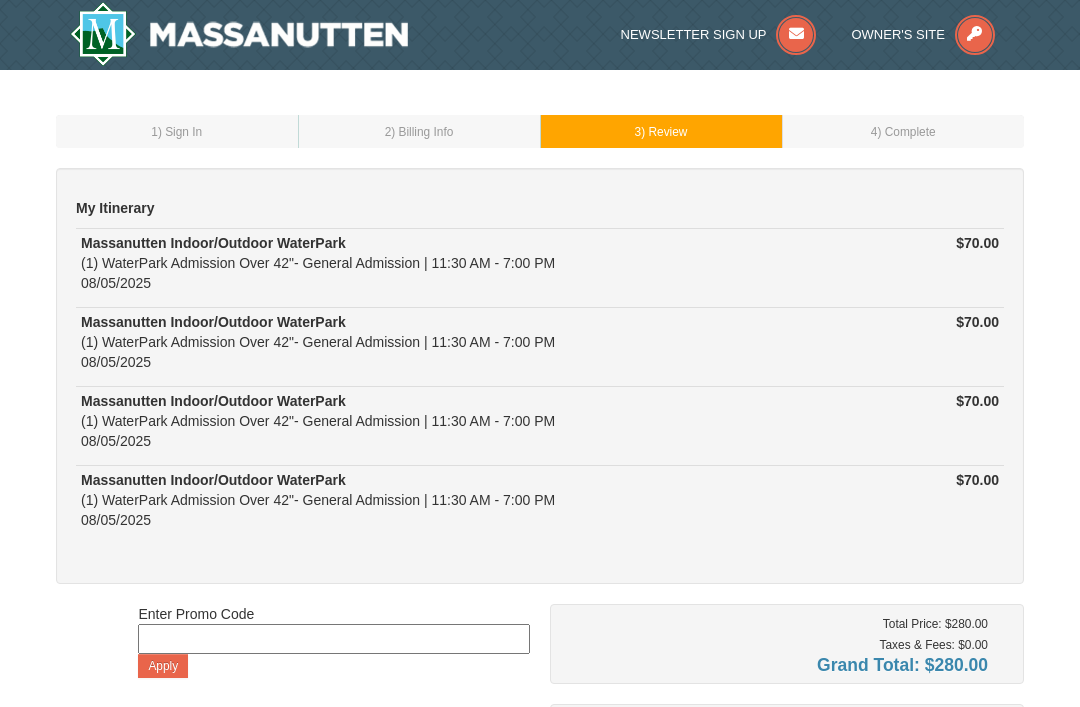 scroll, scrollTop: 0, scrollLeft: 0, axis: both 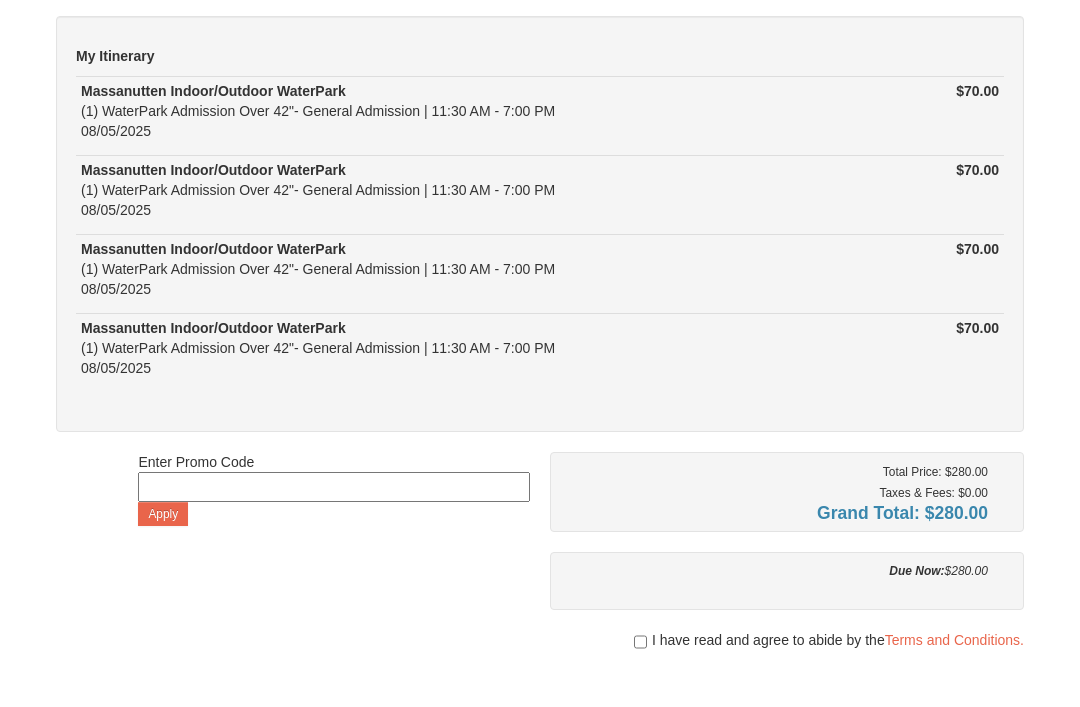 click at bounding box center [333, 487] 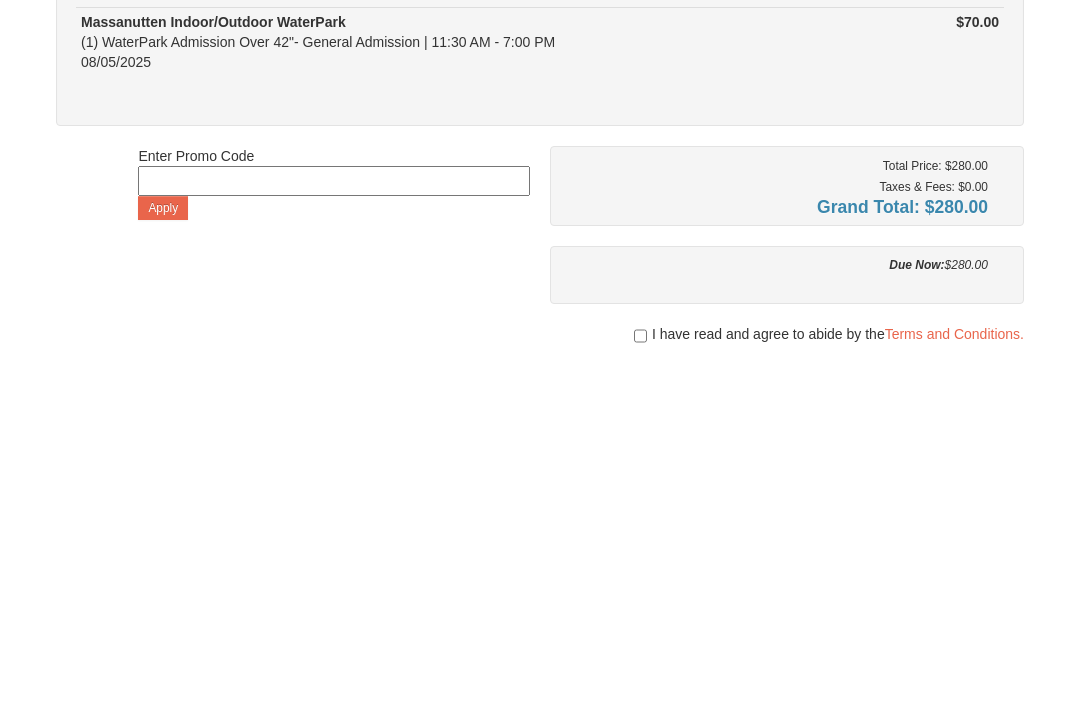 paste on "SnowMoonWPK24" 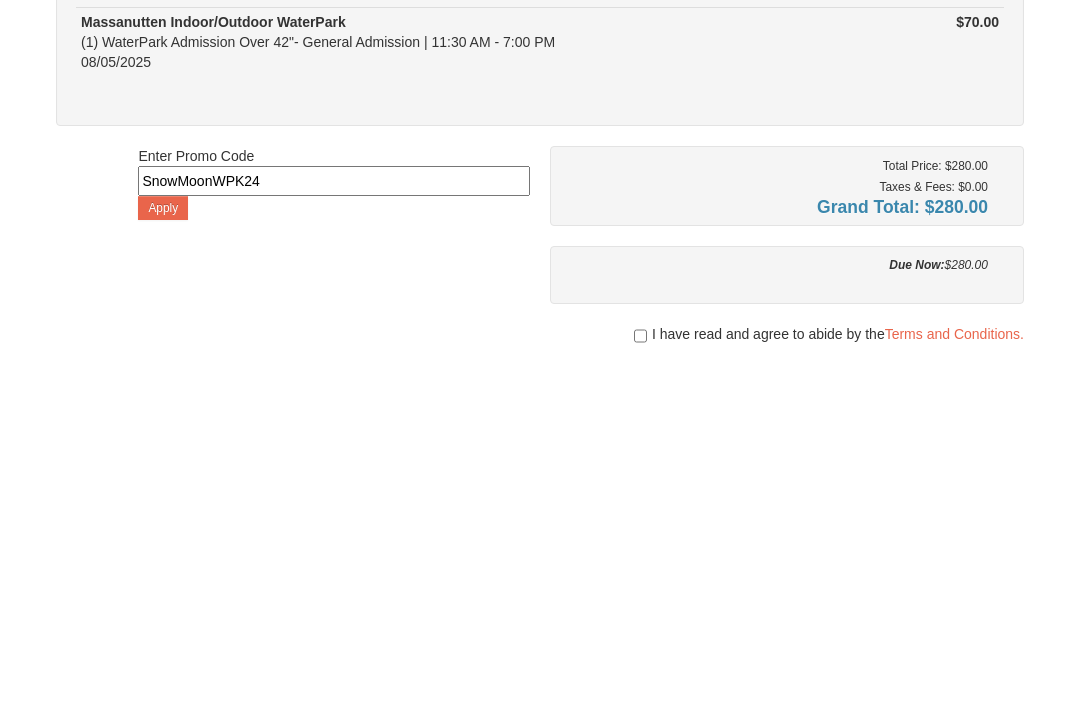 type on "SnowMoonWPK24" 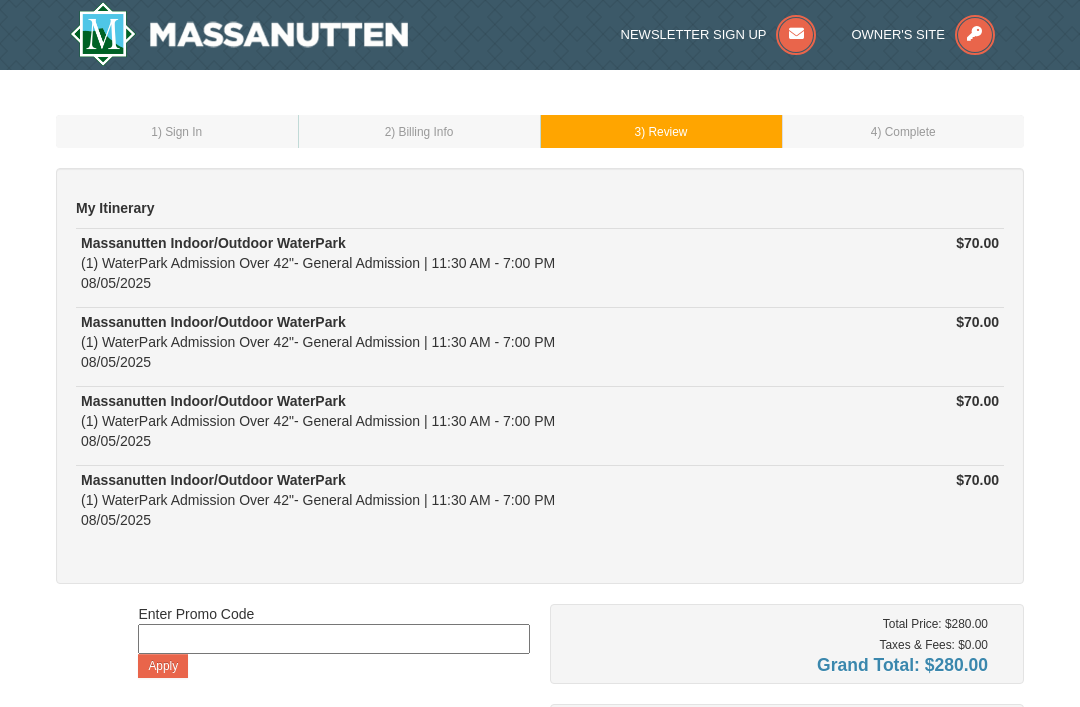 scroll, scrollTop: 172, scrollLeft: 0, axis: vertical 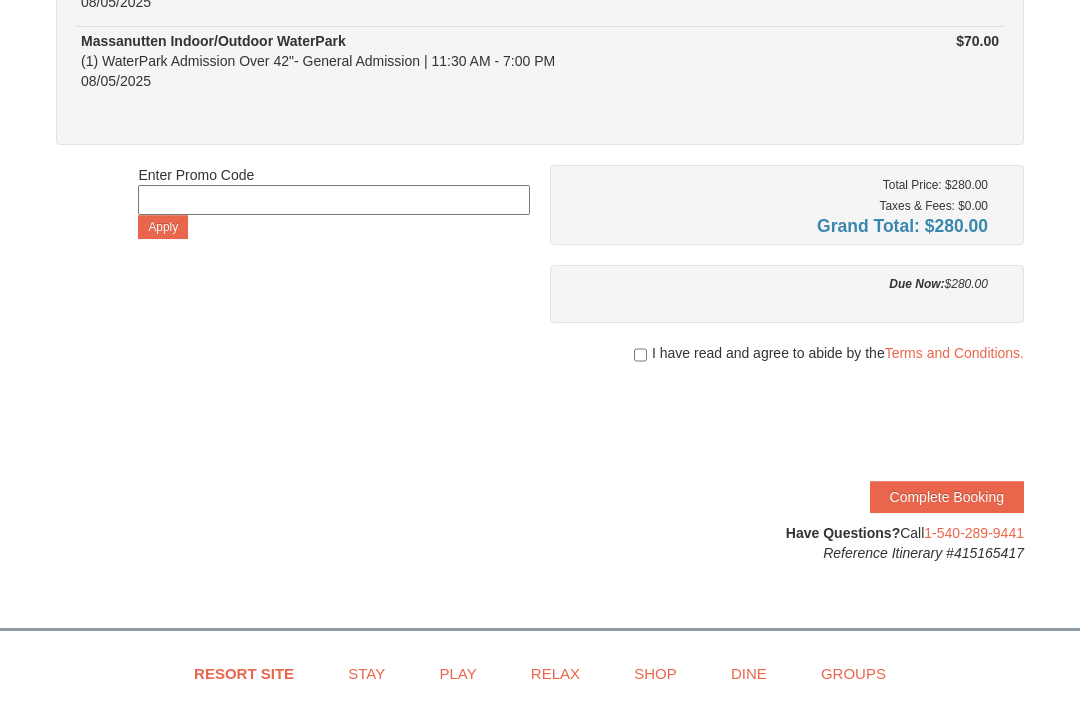 click at bounding box center [640, 356] 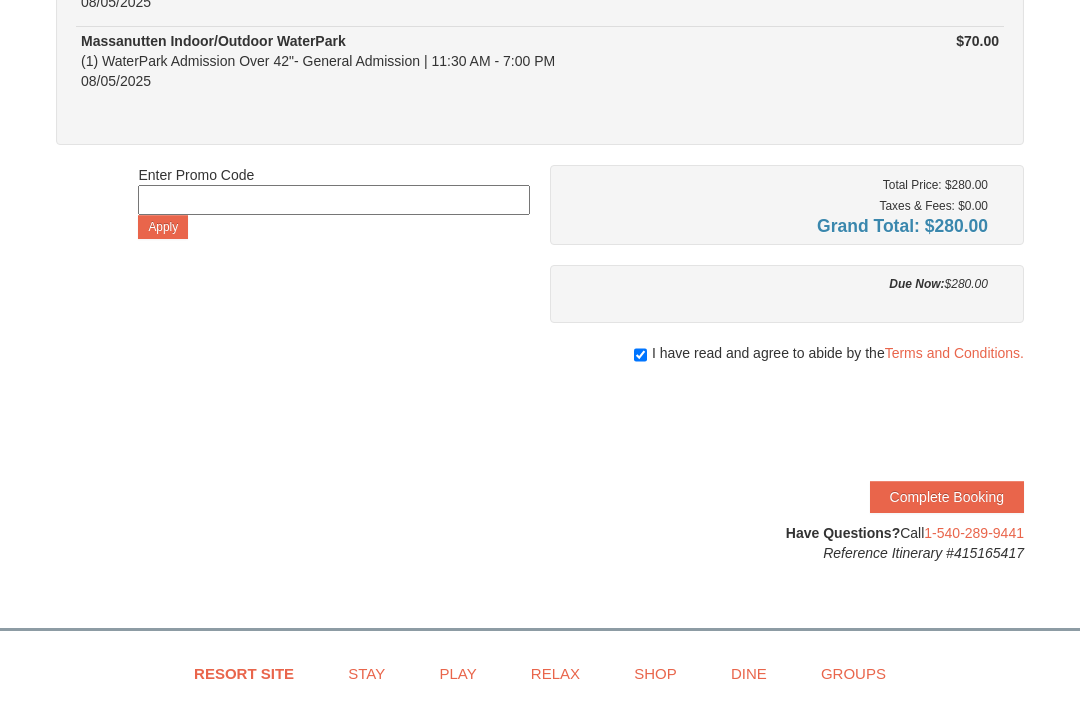 scroll, scrollTop: 439, scrollLeft: 0, axis: vertical 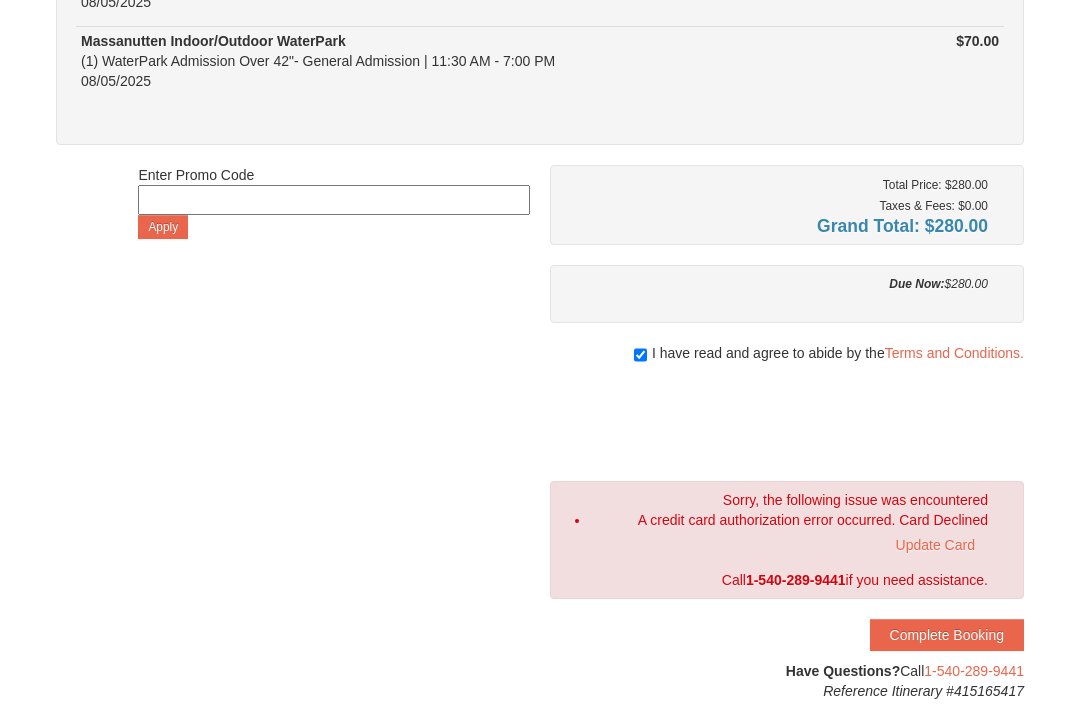 click on "Update Card" at bounding box center (935, 545) 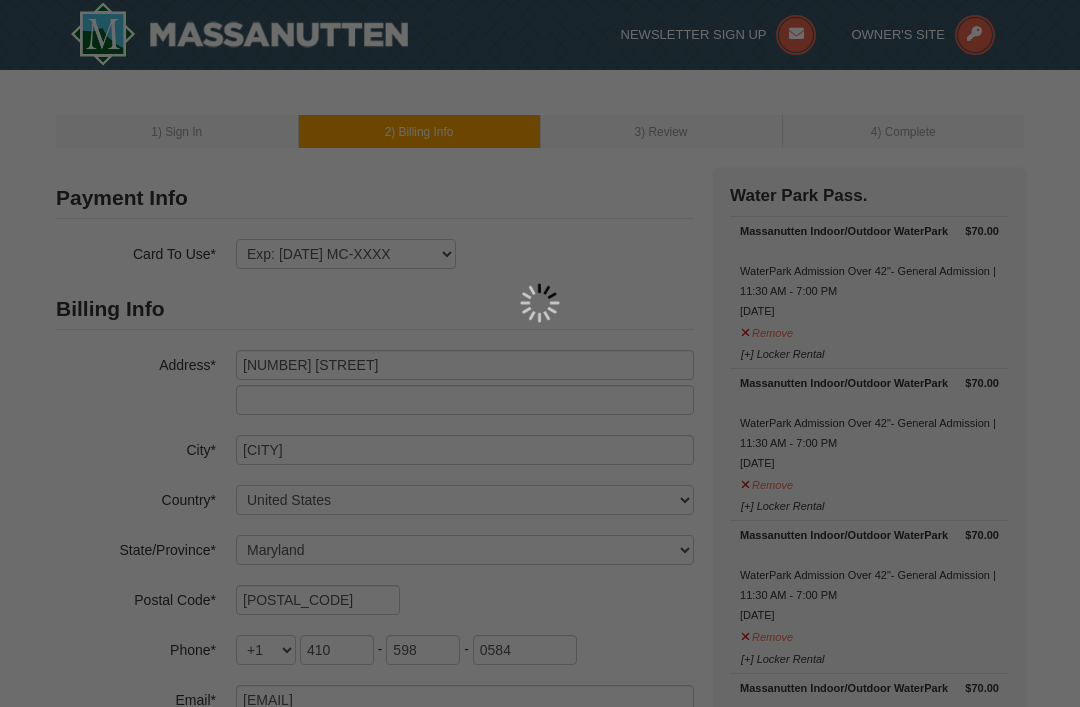 select on "MD" 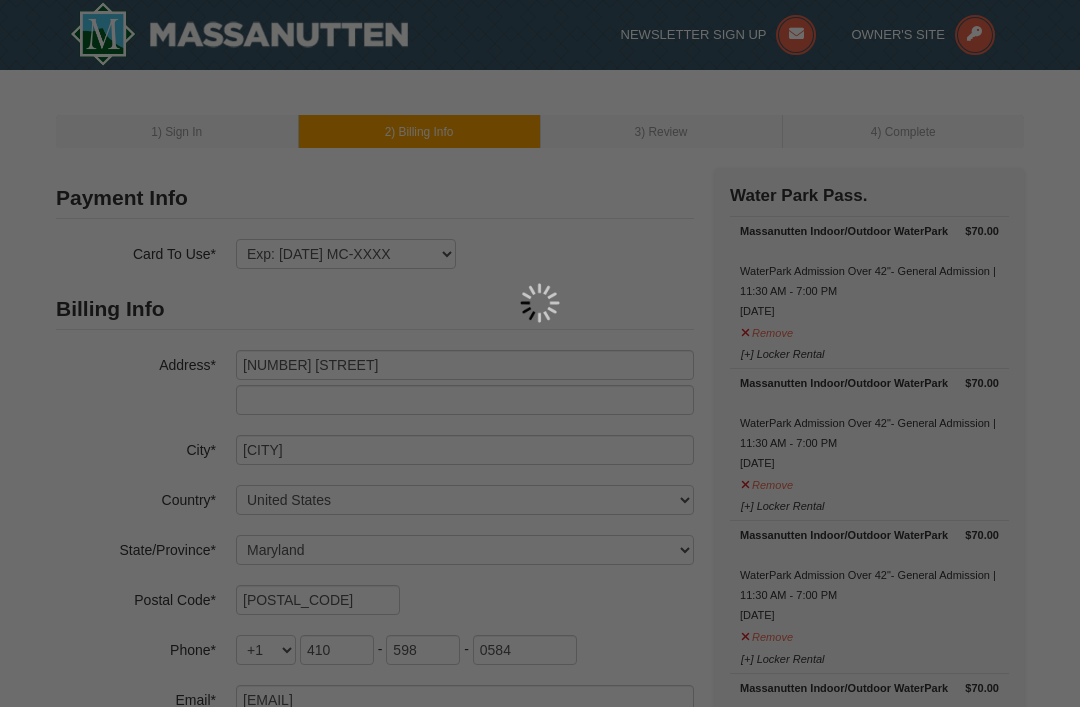 scroll, scrollTop: 0, scrollLeft: 0, axis: both 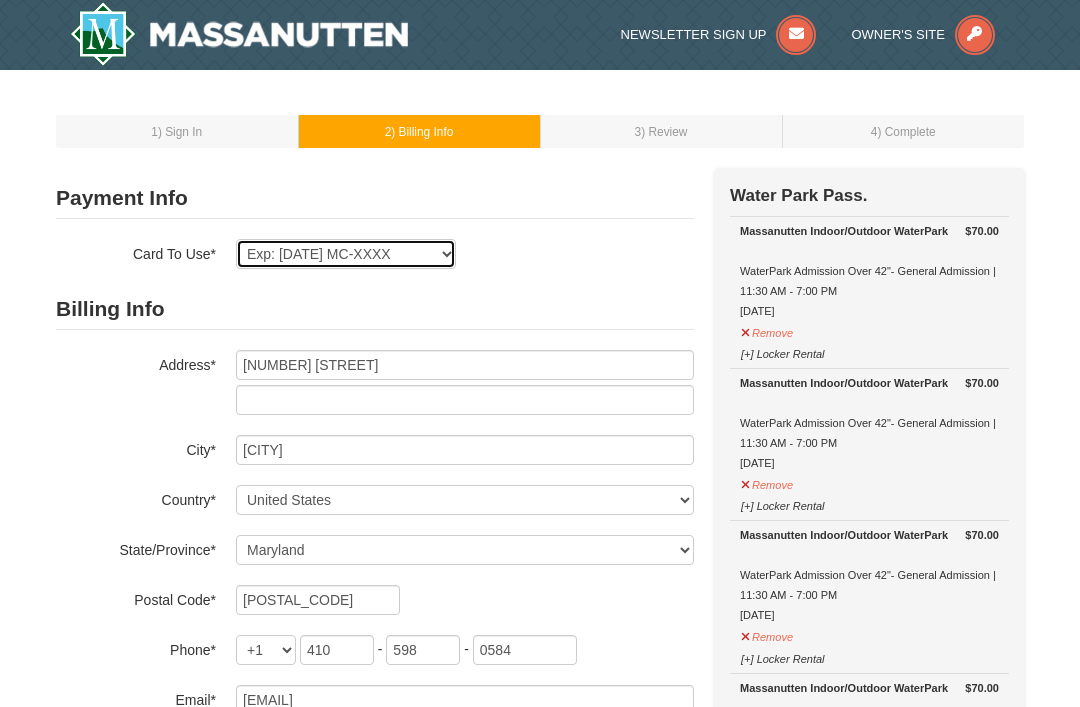 click on "Exp: 06/26      VI-XXXX Exp: 10/26      MC-XXXX Exp: 10/26      MC-XXXX Exp: 10/26      MC-XXXX Exp: 09/29      VI-XXXX Exp: 10/26      MC-XXXX New Card" at bounding box center [346, 254] 